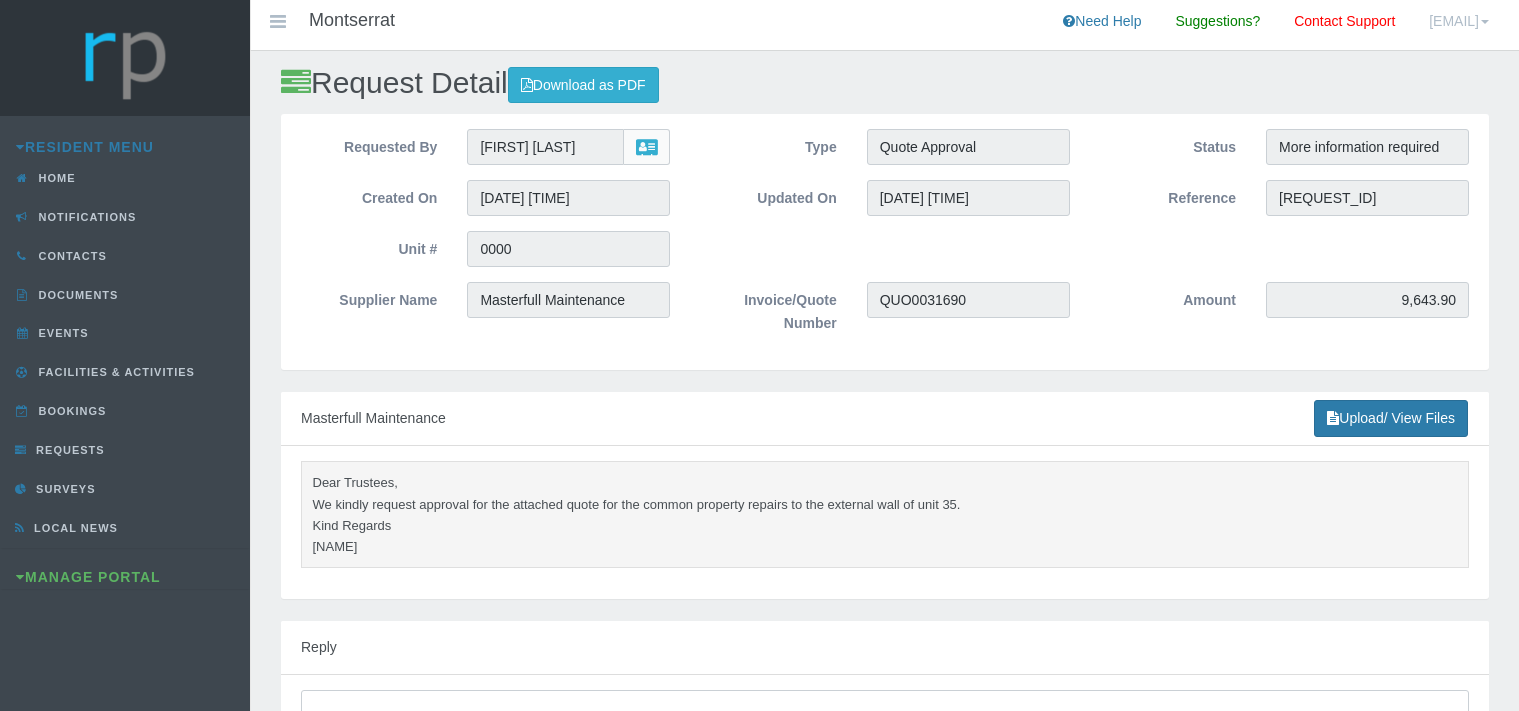 scroll, scrollTop: 0, scrollLeft: 0, axis: both 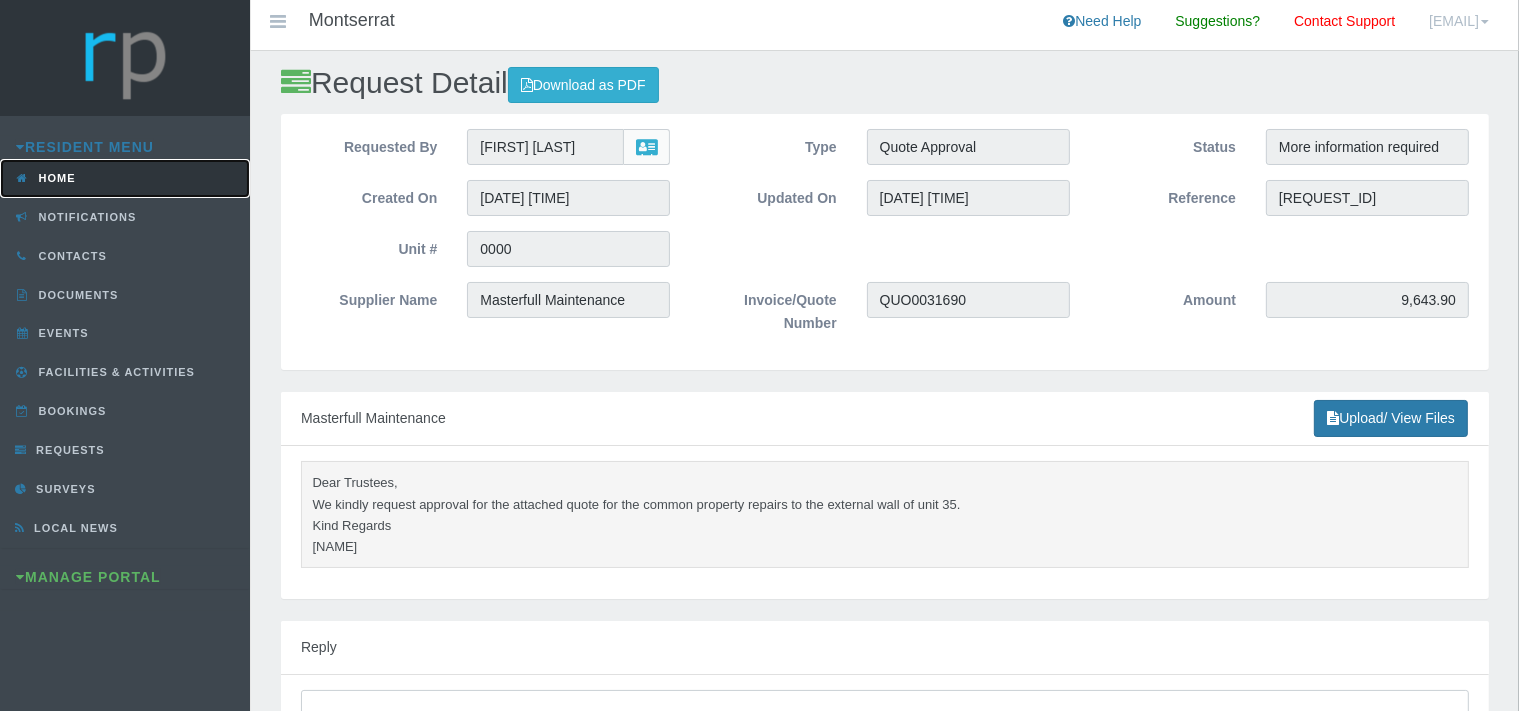 click on "Home" at bounding box center [55, 178] 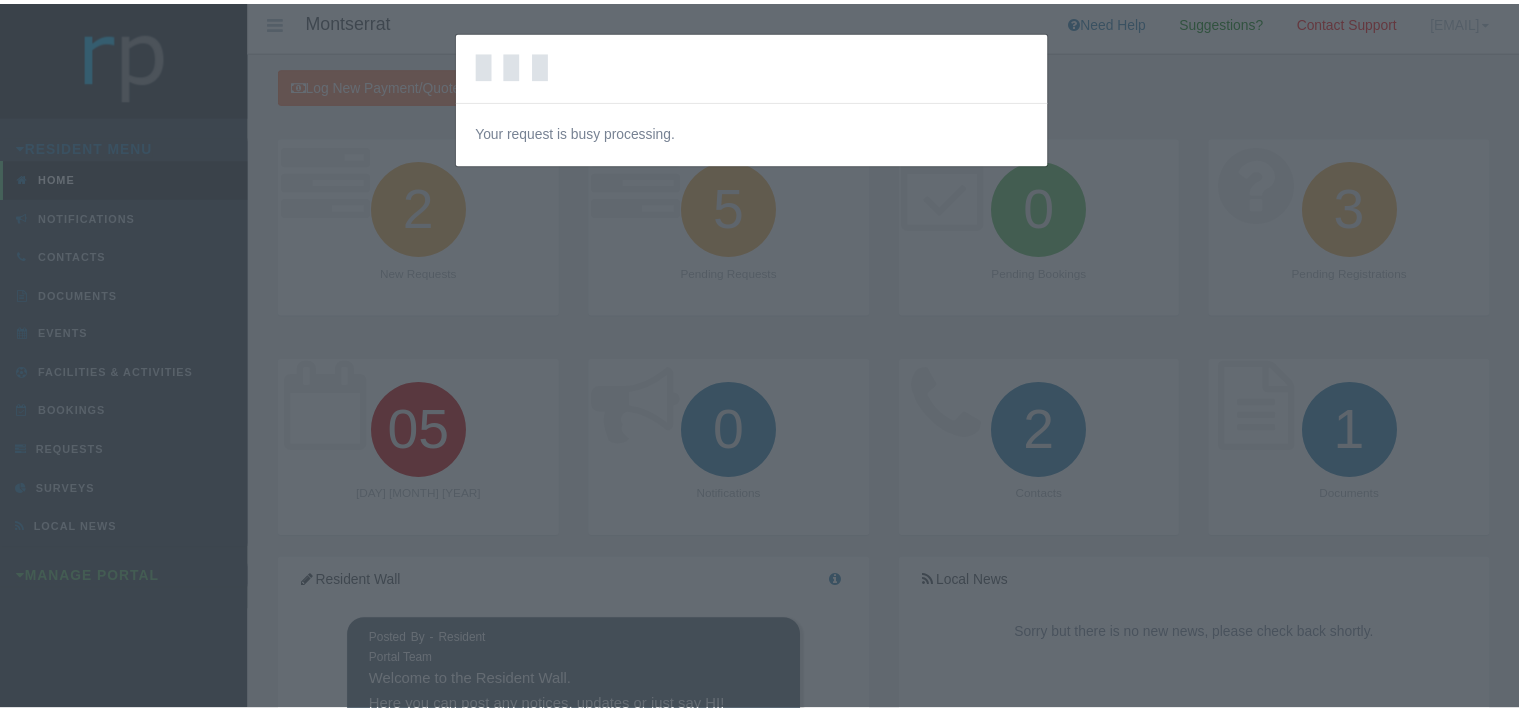scroll, scrollTop: 0, scrollLeft: 0, axis: both 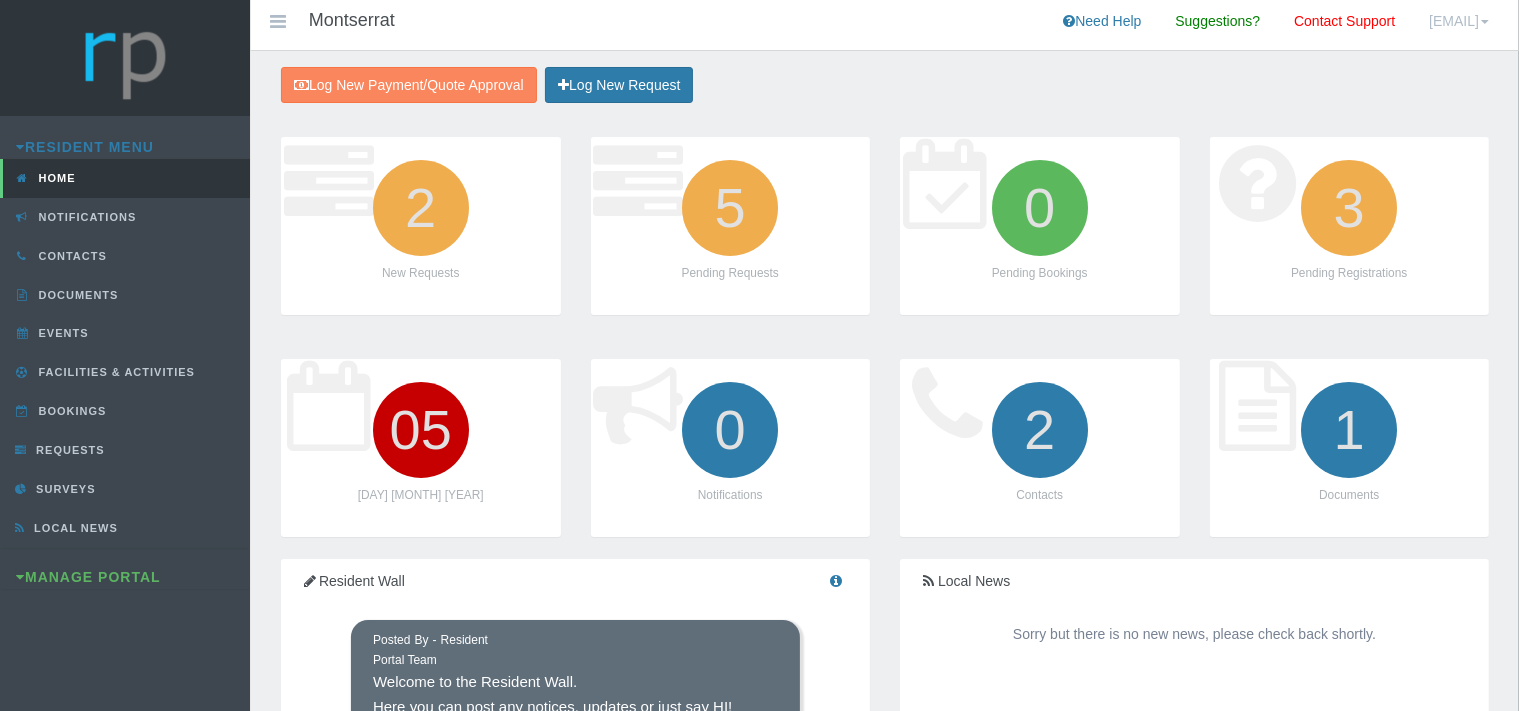click on "[DAY]
[MONTH] [YEAR]" at bounding box center [421, 447] 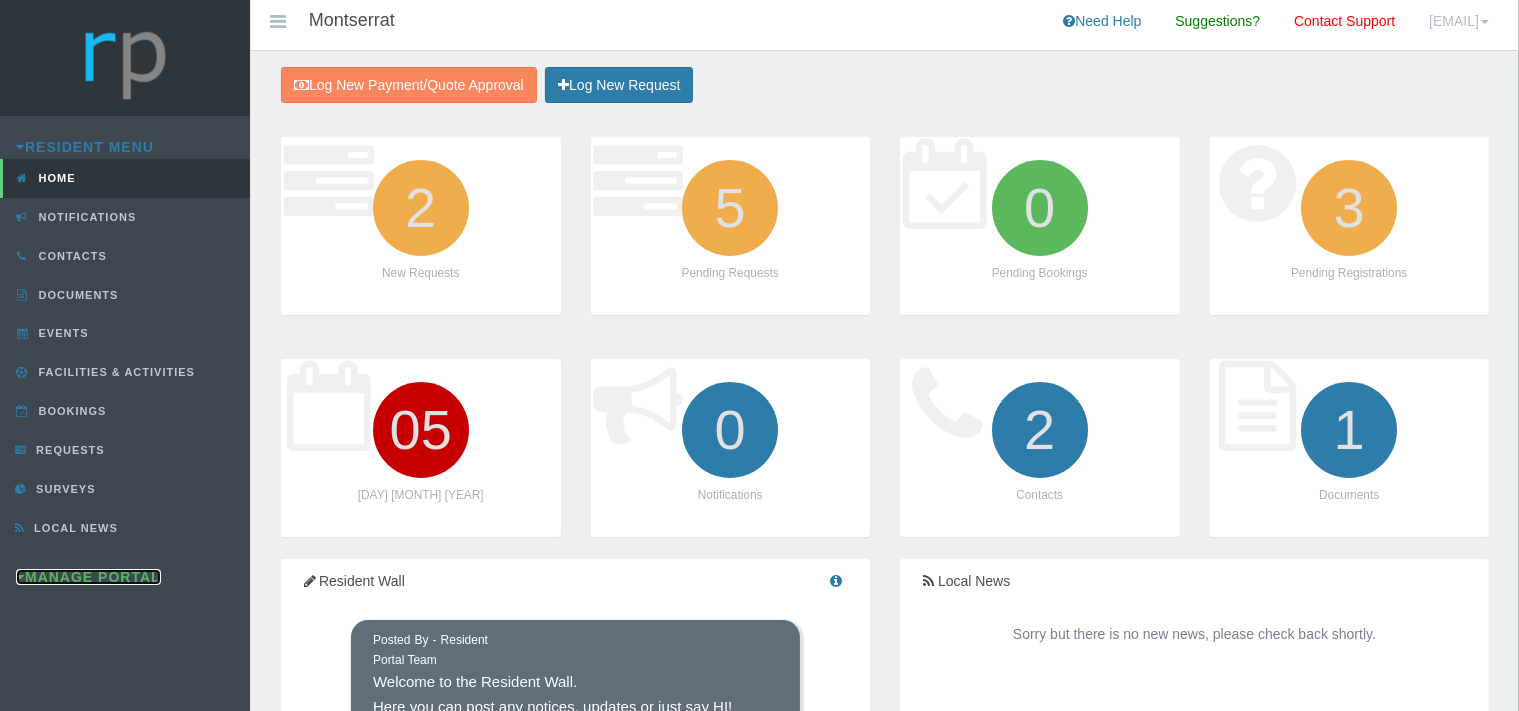 click on "Manage Portal" at bounding box center [88, 577] 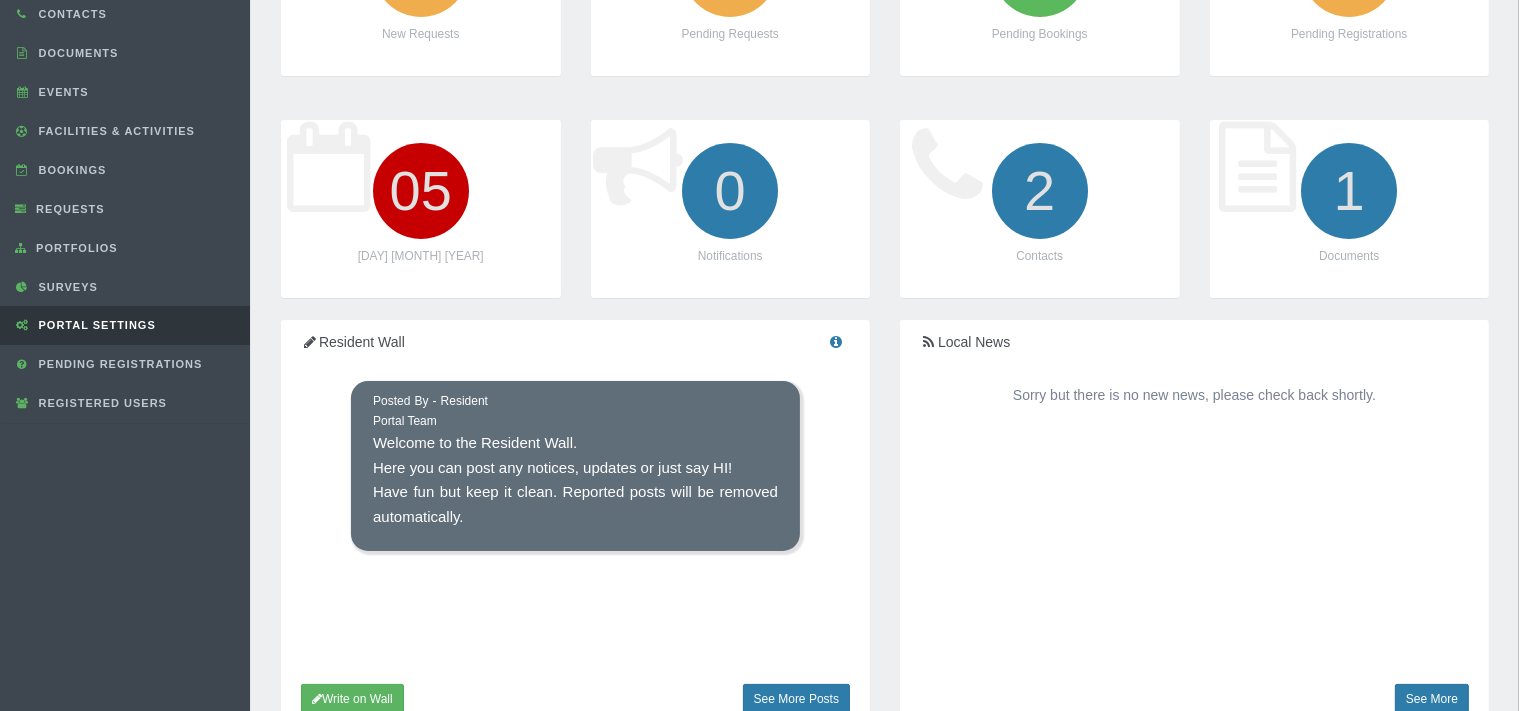 scroll, scrollTop: 211, scrollLeft: 0, axis: vertical 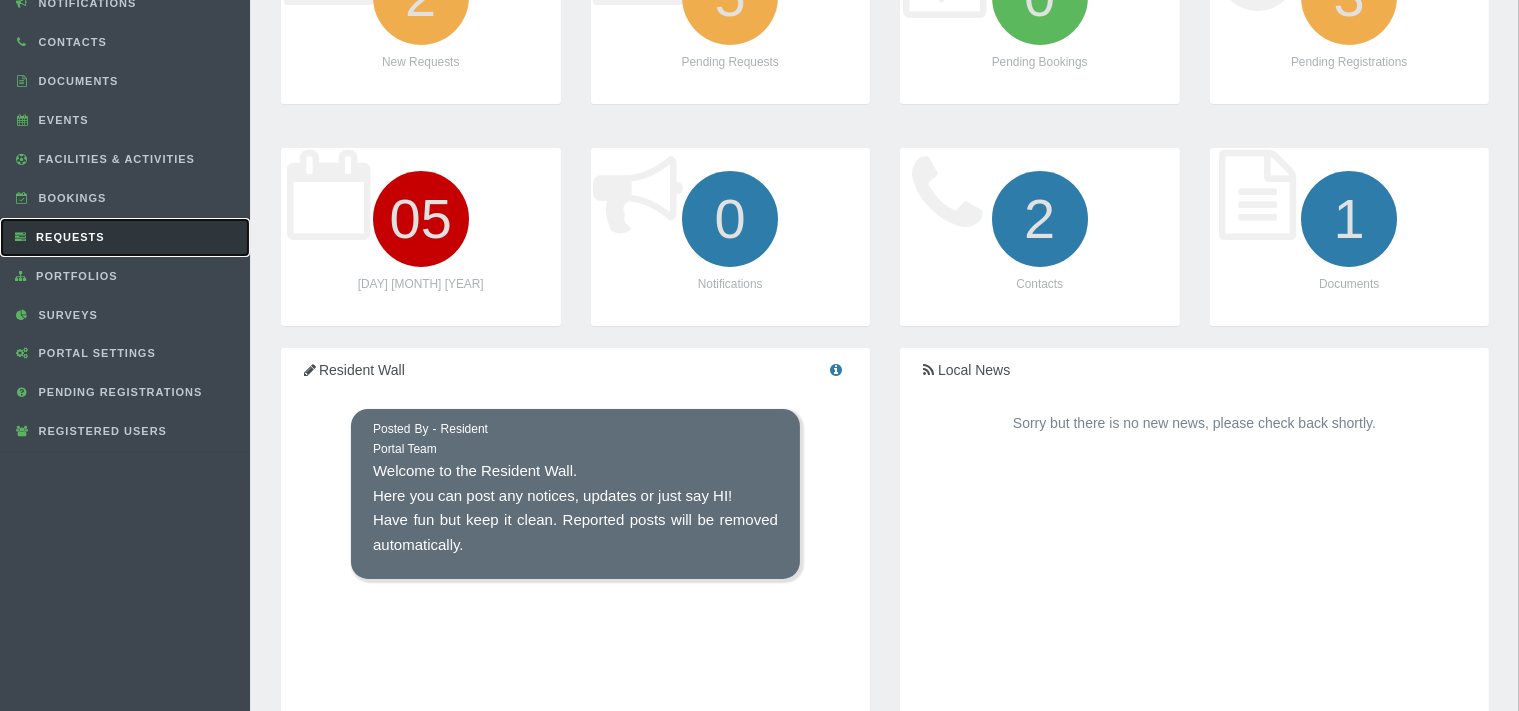 click on "Requests" at bounding box center [125, 237] 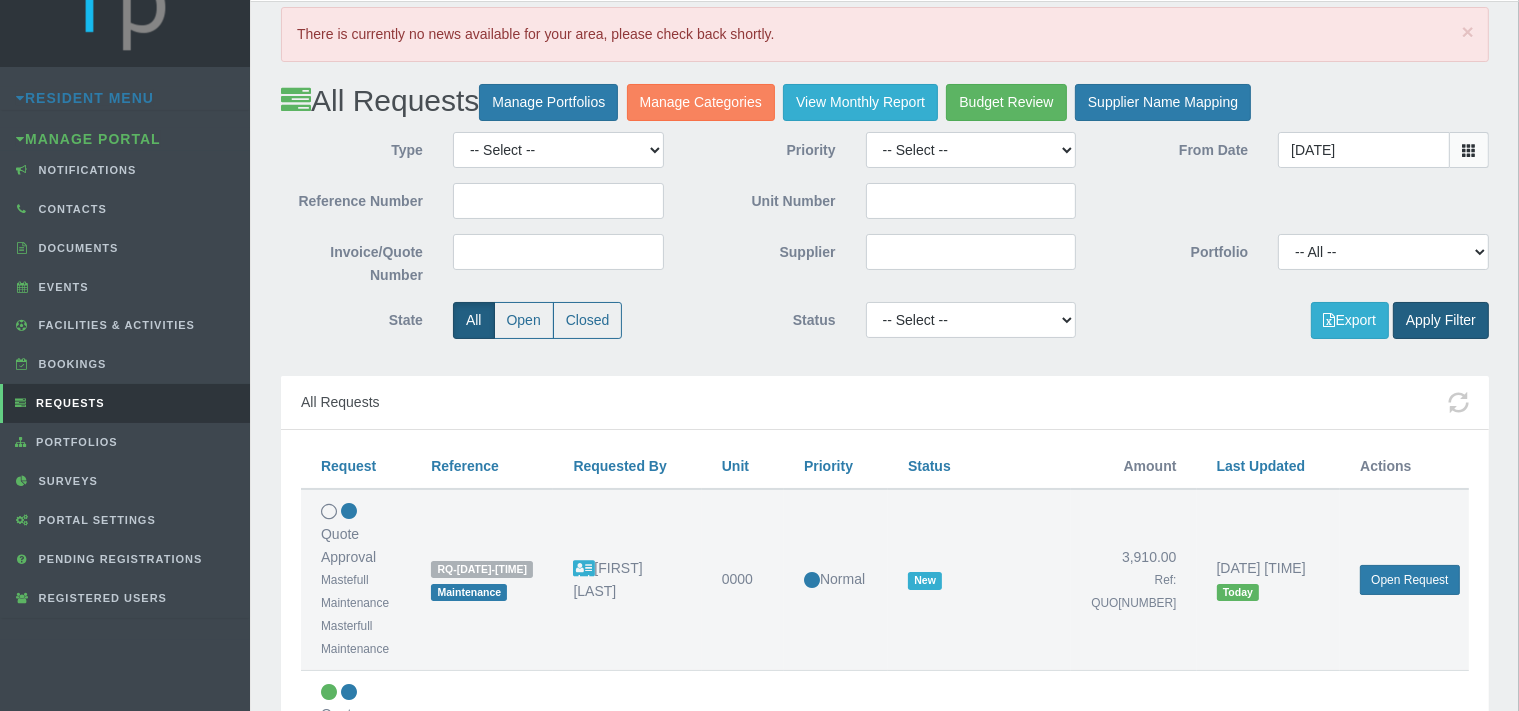 scroll, scrollTop: 34, scrollLeft: 0, axis: vertical 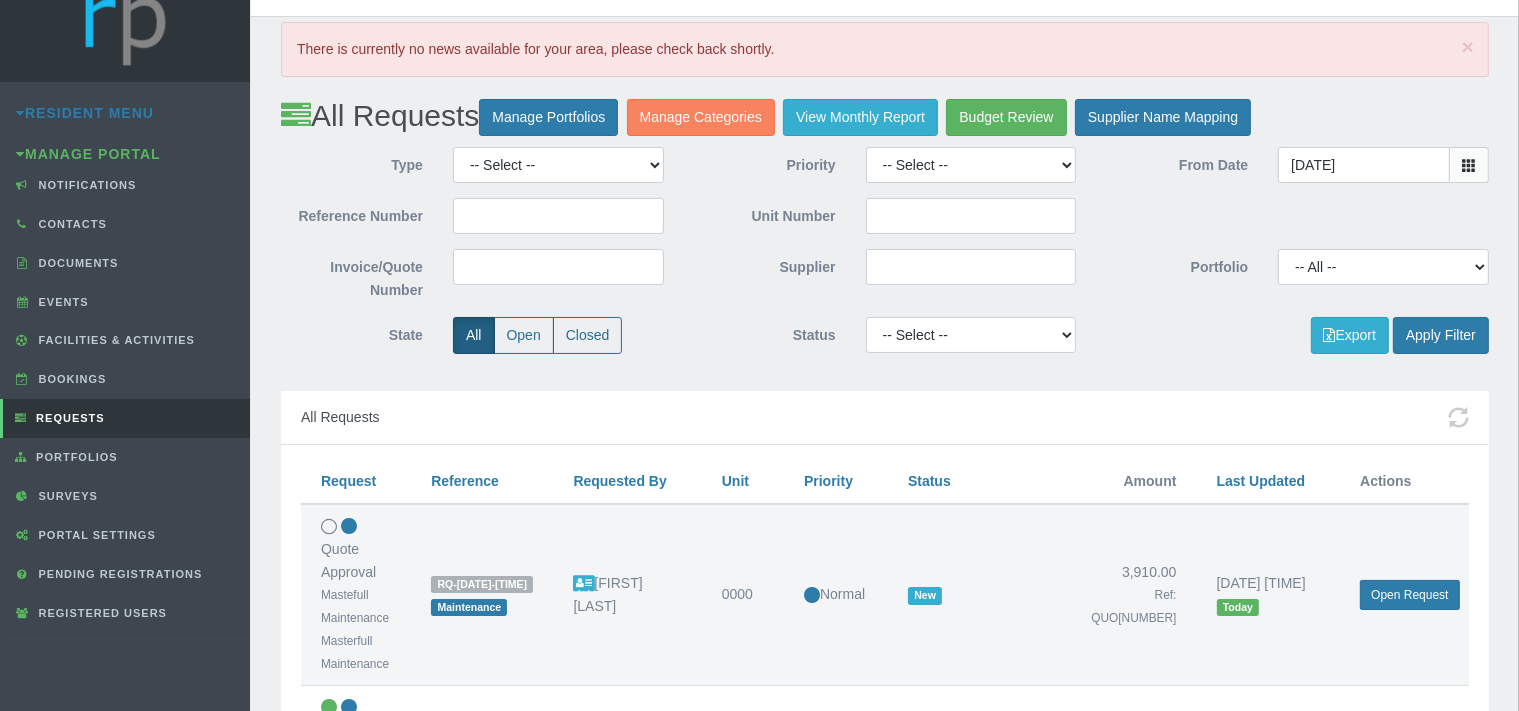 click at bounding box center (1469, 165) 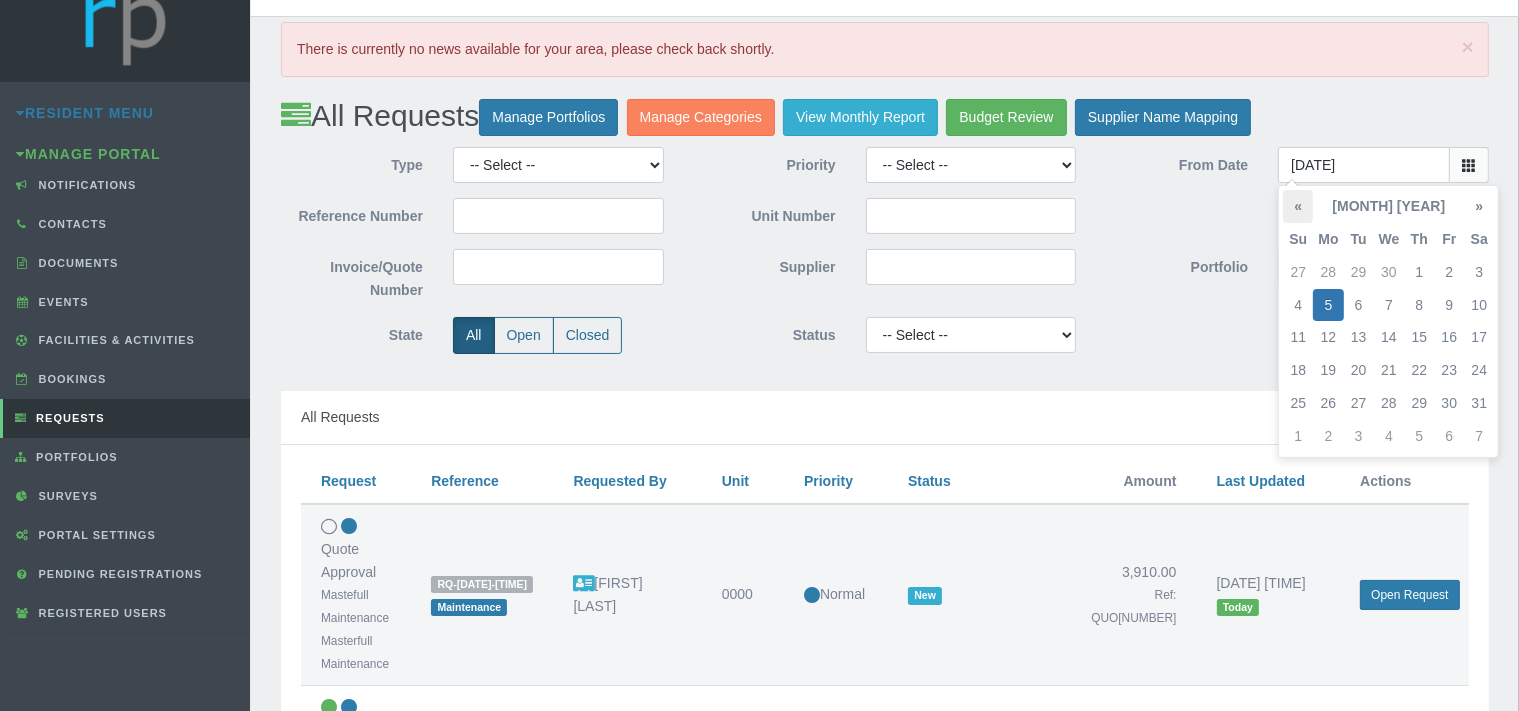 click on "«" at bounding box center (1298, 206) 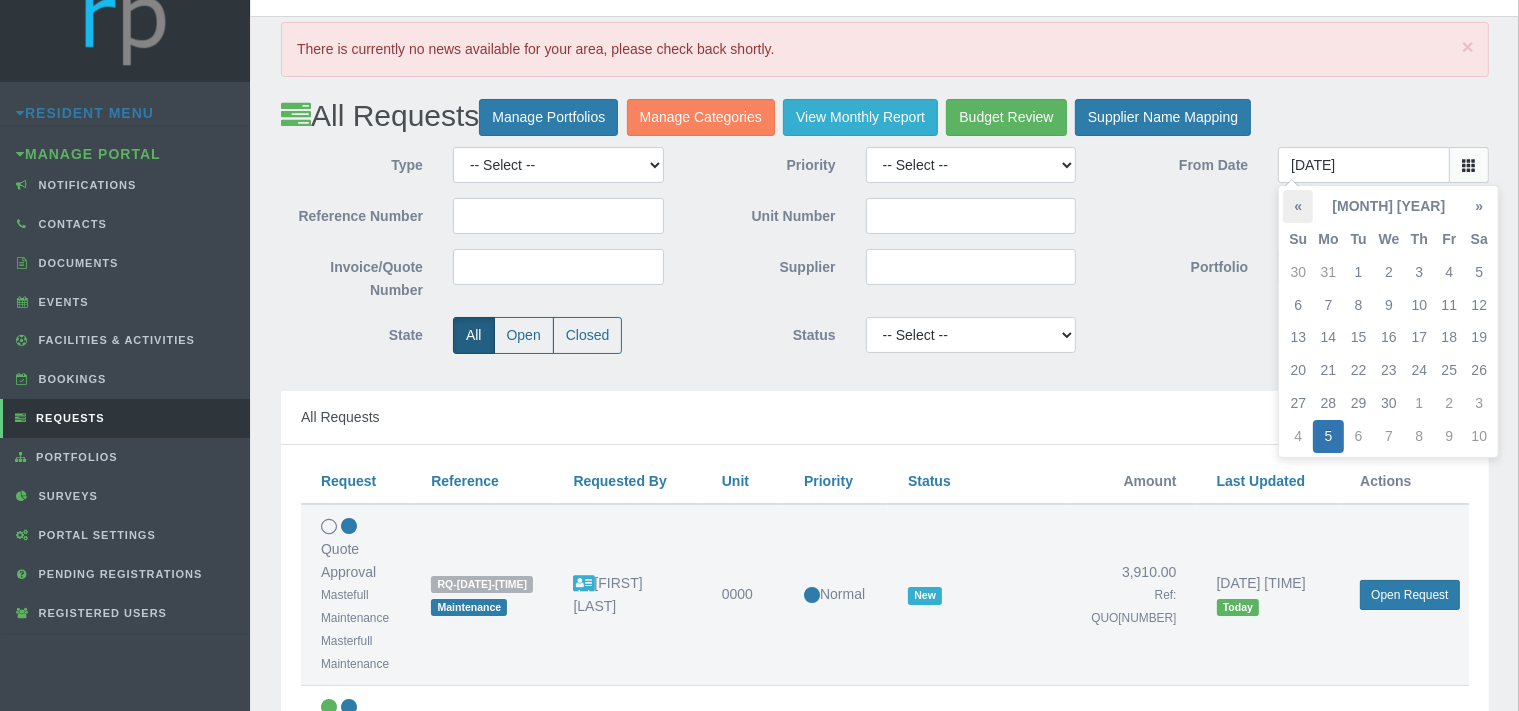 click on "«" at bounding box center (1298, 206) 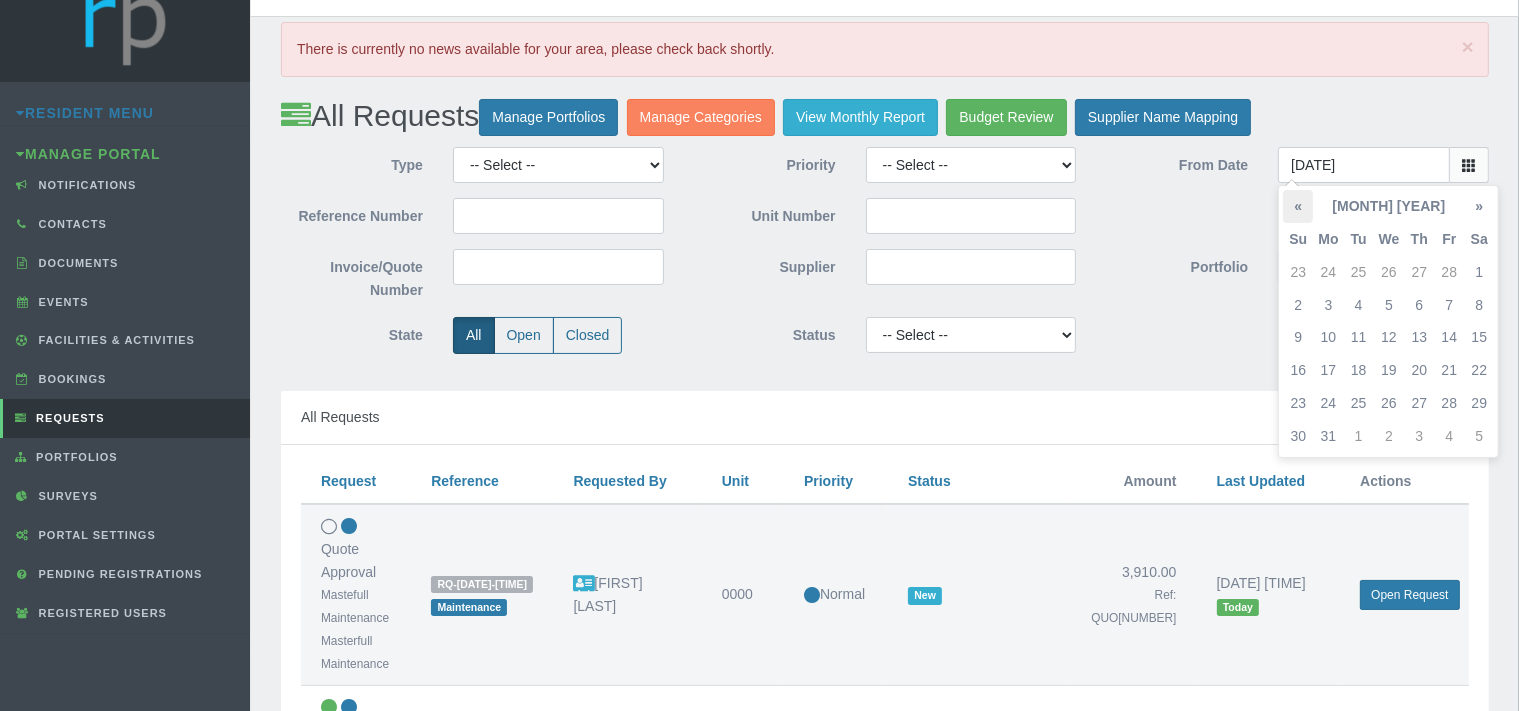 click on "«" at bounding box center (1298, 206) 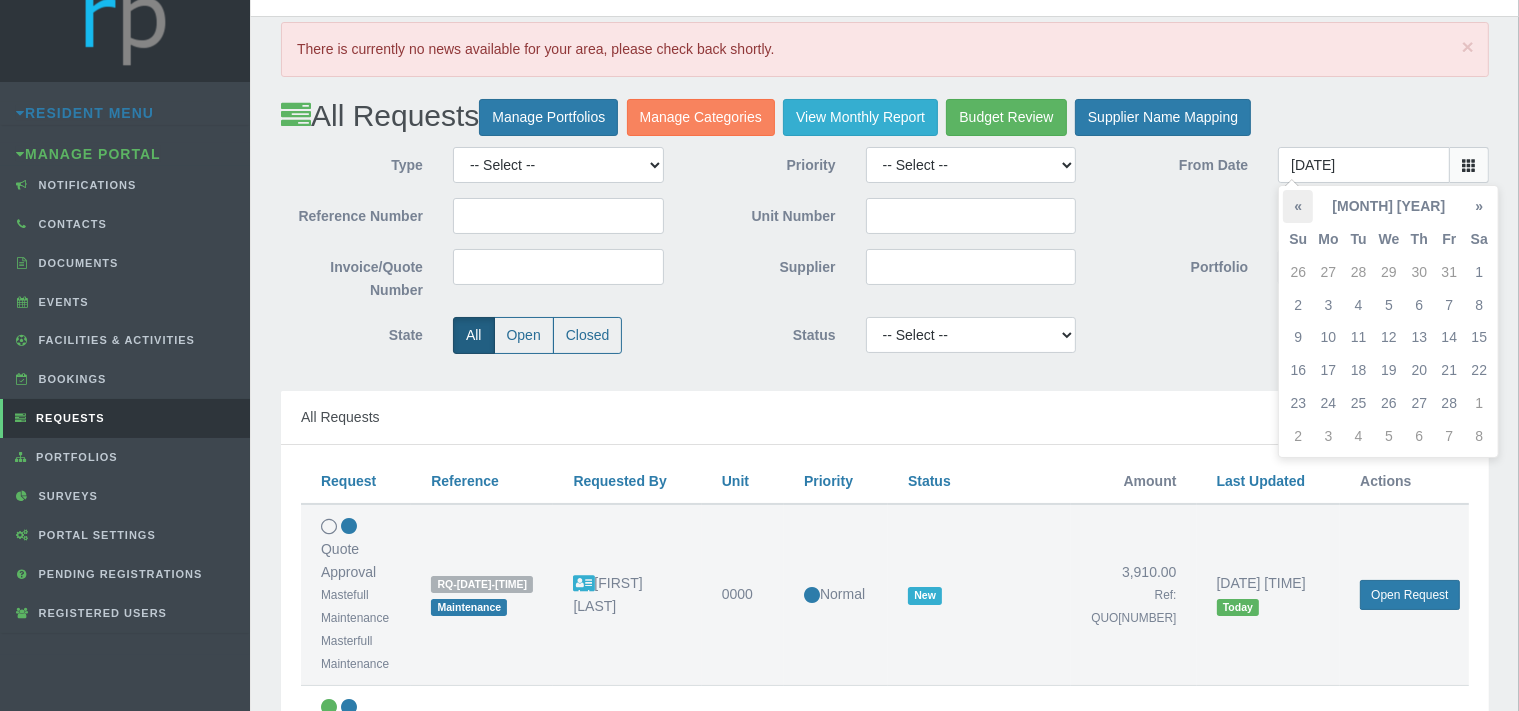 click on "«" at bounding box center (1298, 206) 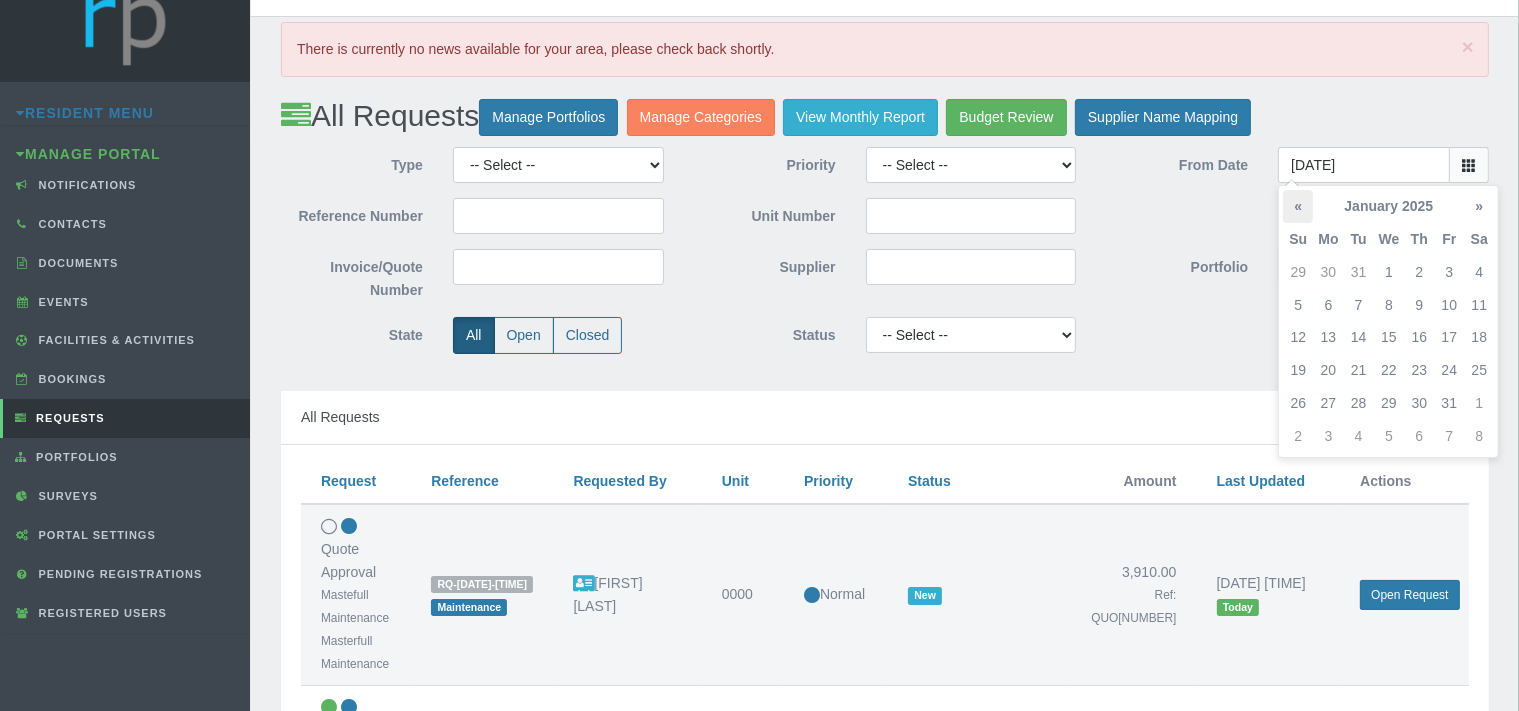 click on "«" at bounding box center (1298, 206) 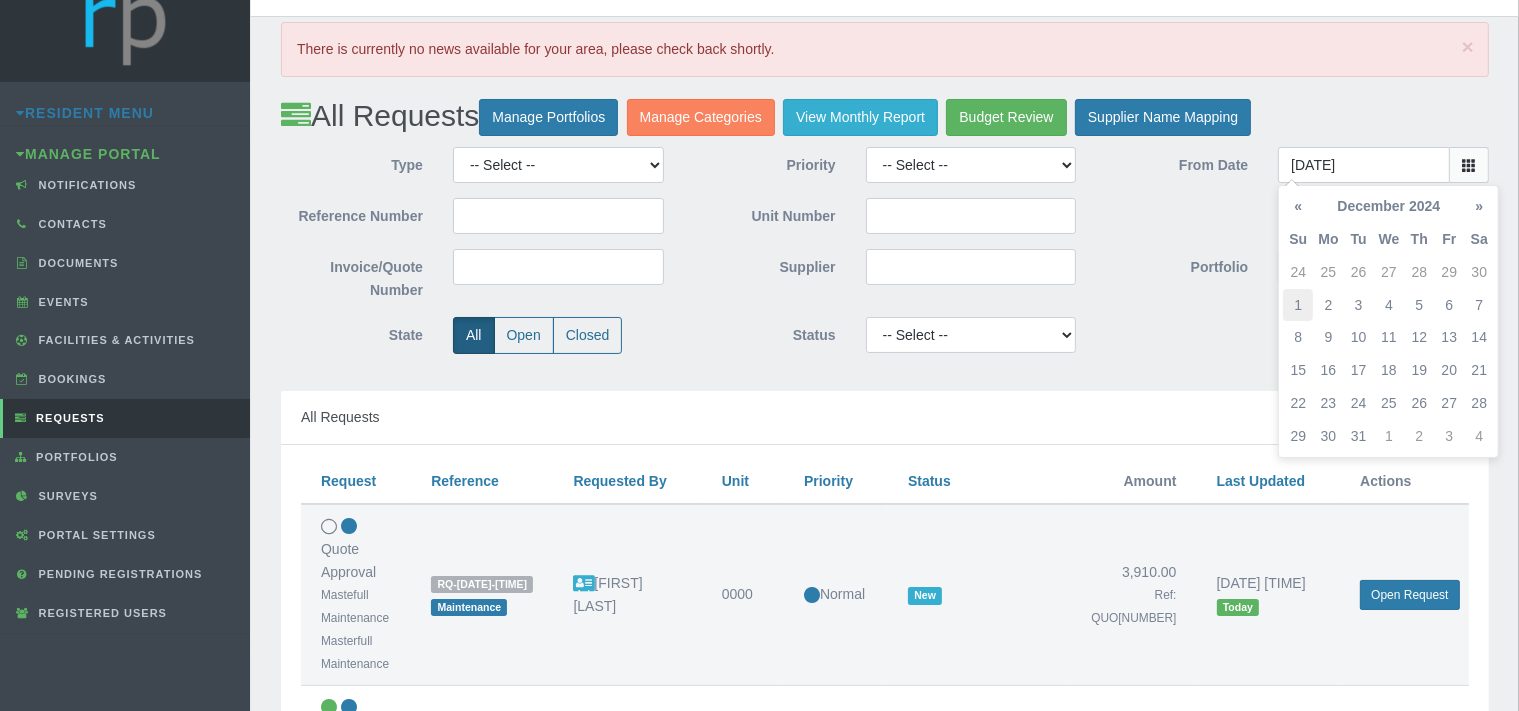 click on "1" at bounding box center [1298, 305] 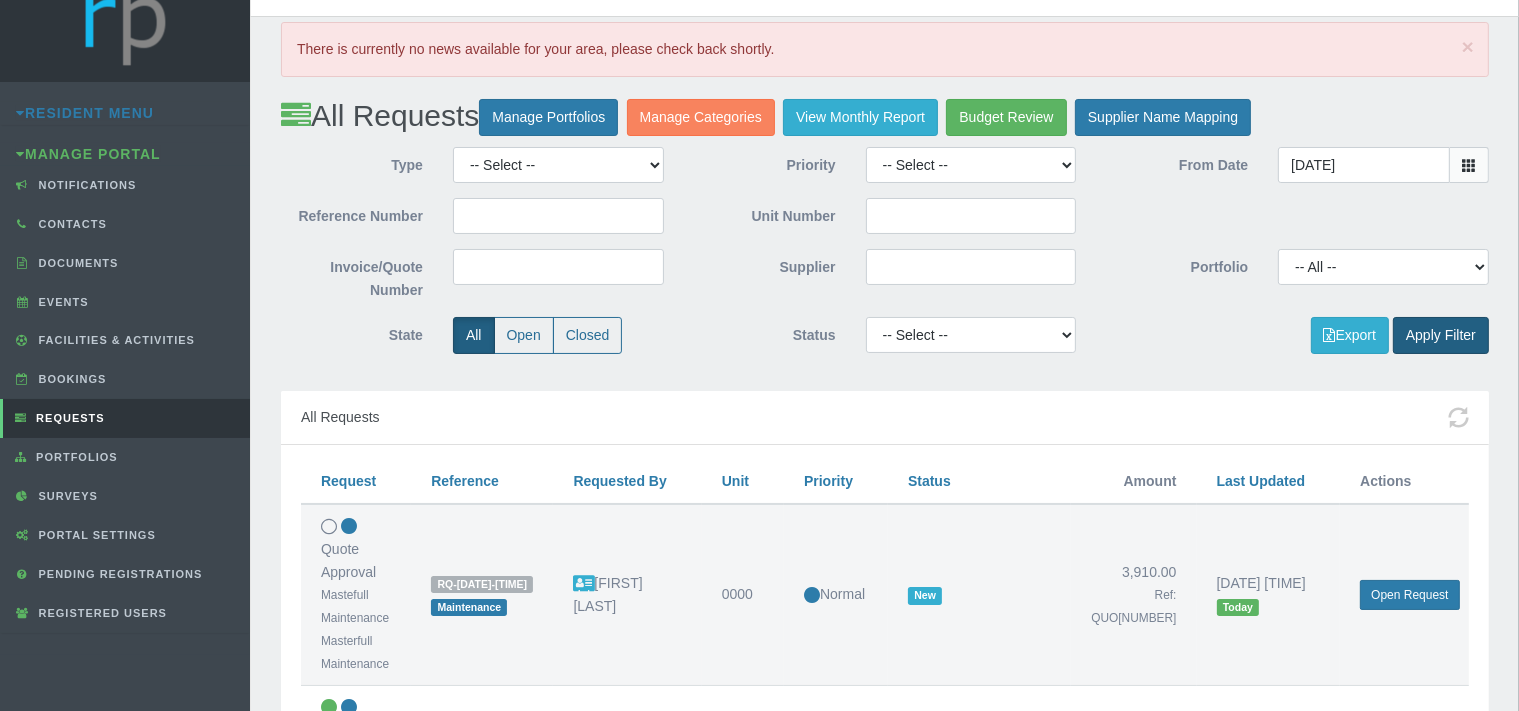 click on "Apply Filter" at bounding box center (1441, 335) 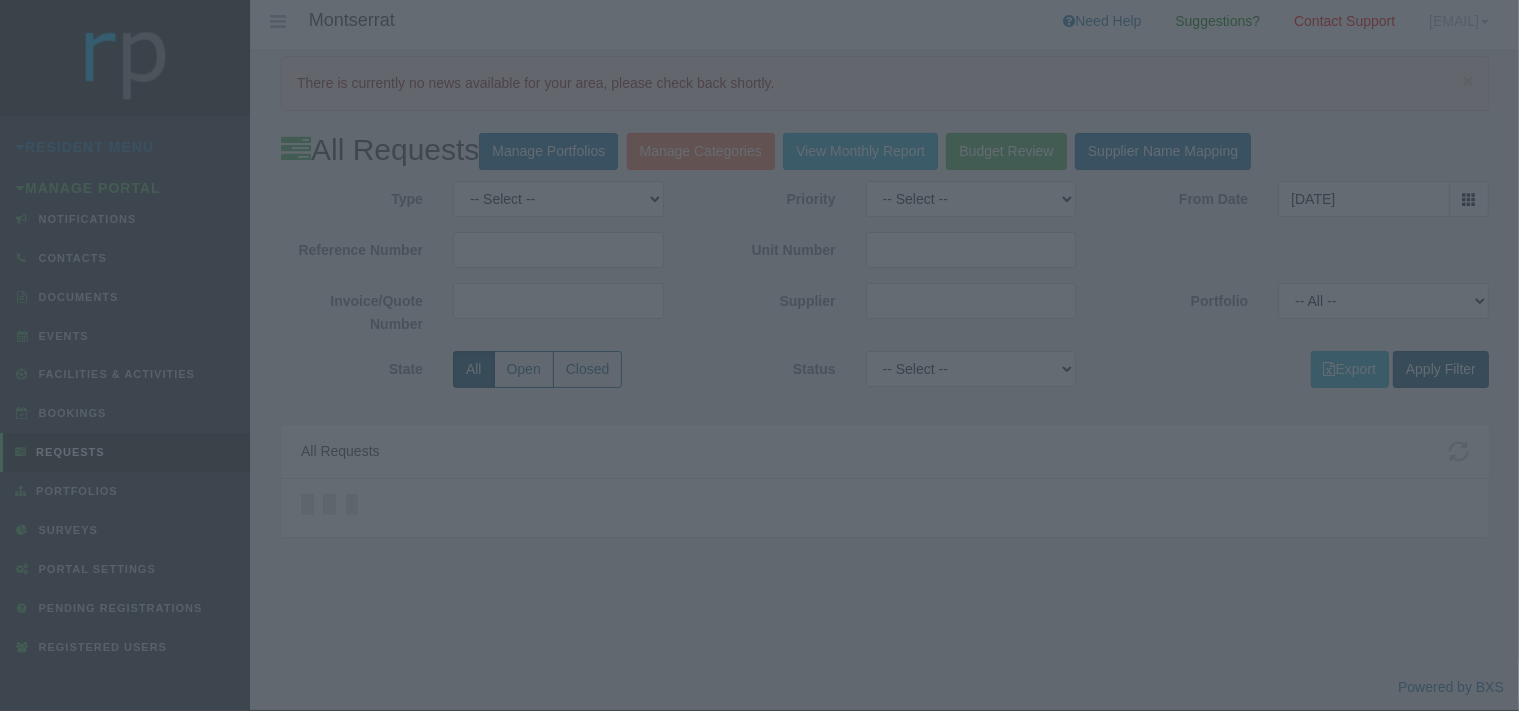 scroll, scrollTop: 0, scrollLeft: 0, axis: both 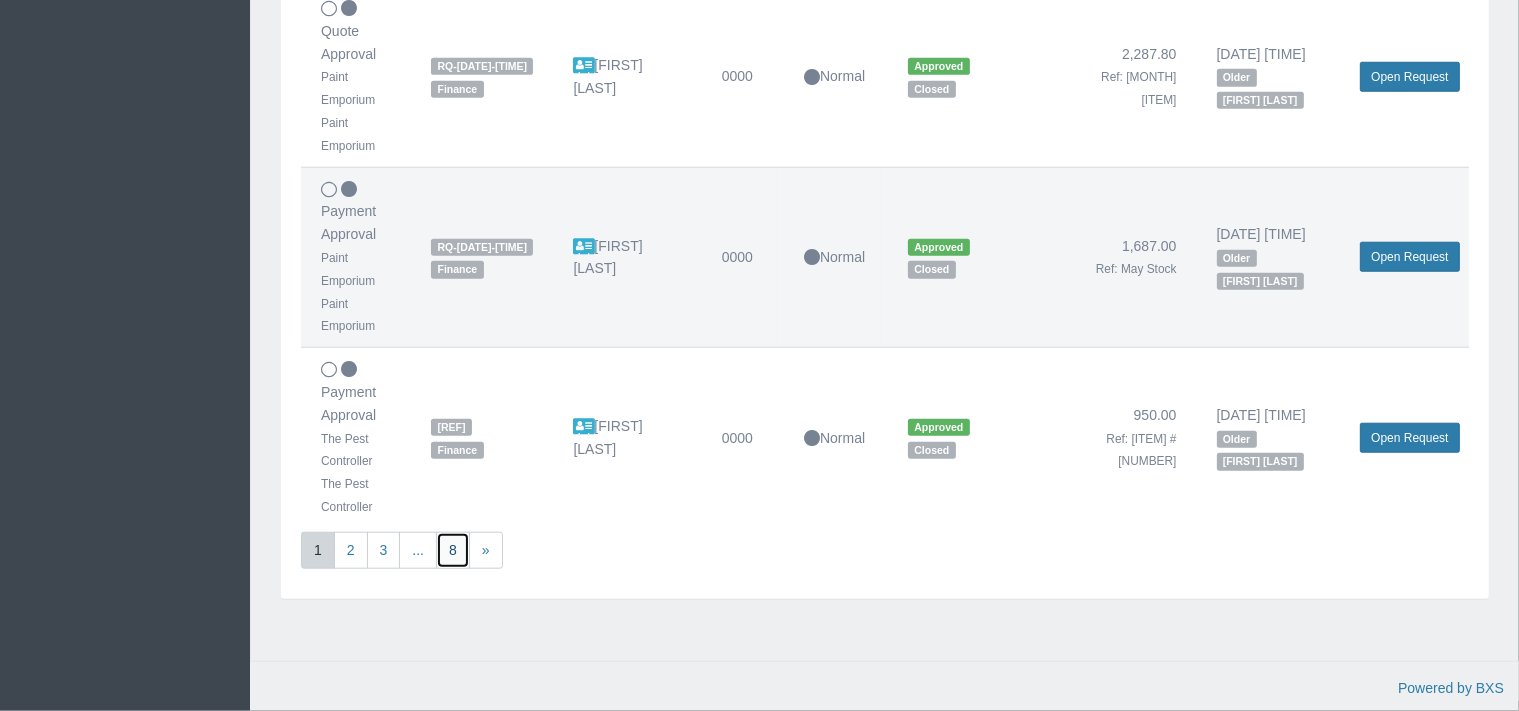 click on "8" at bounding box center (453, 550) 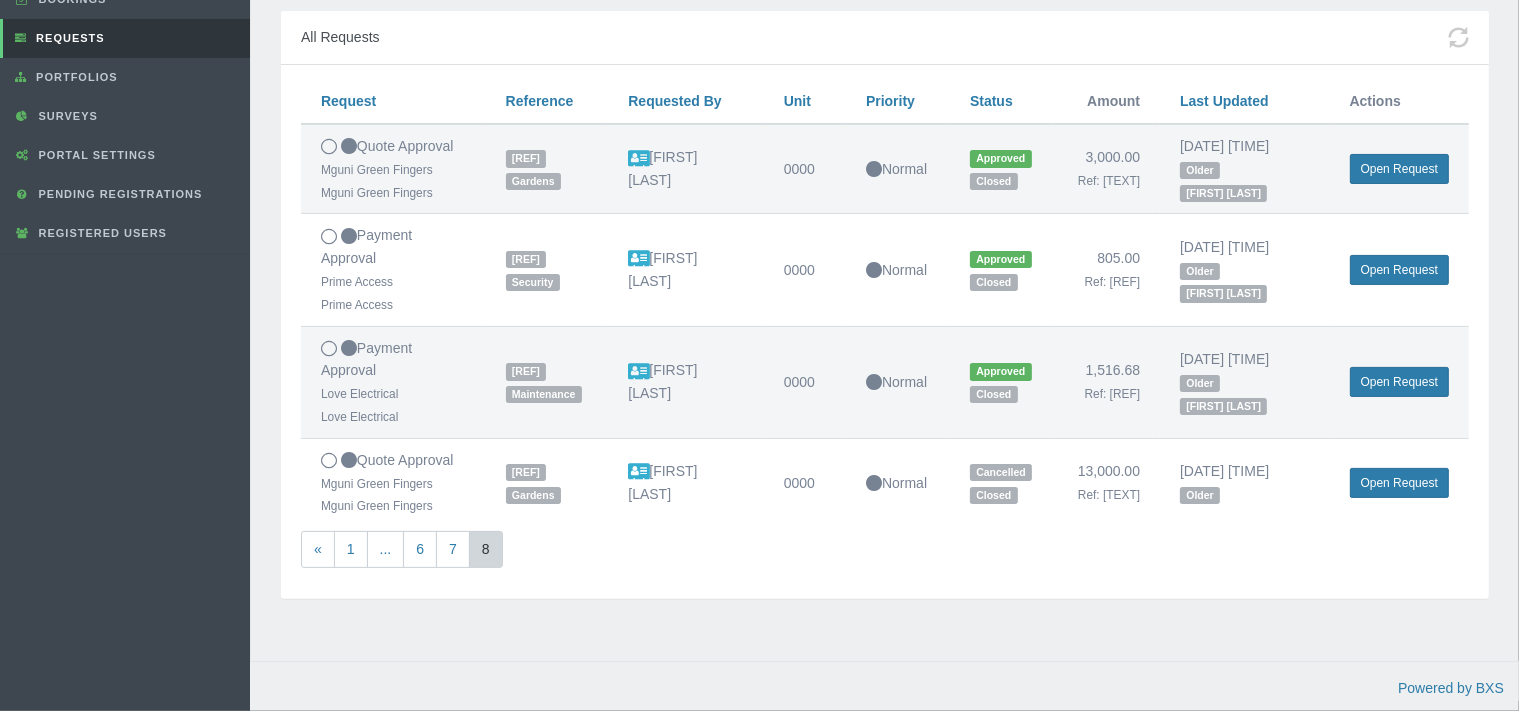 scroll, scrollTop: 593, scrollLeft: 0, axis: vertical 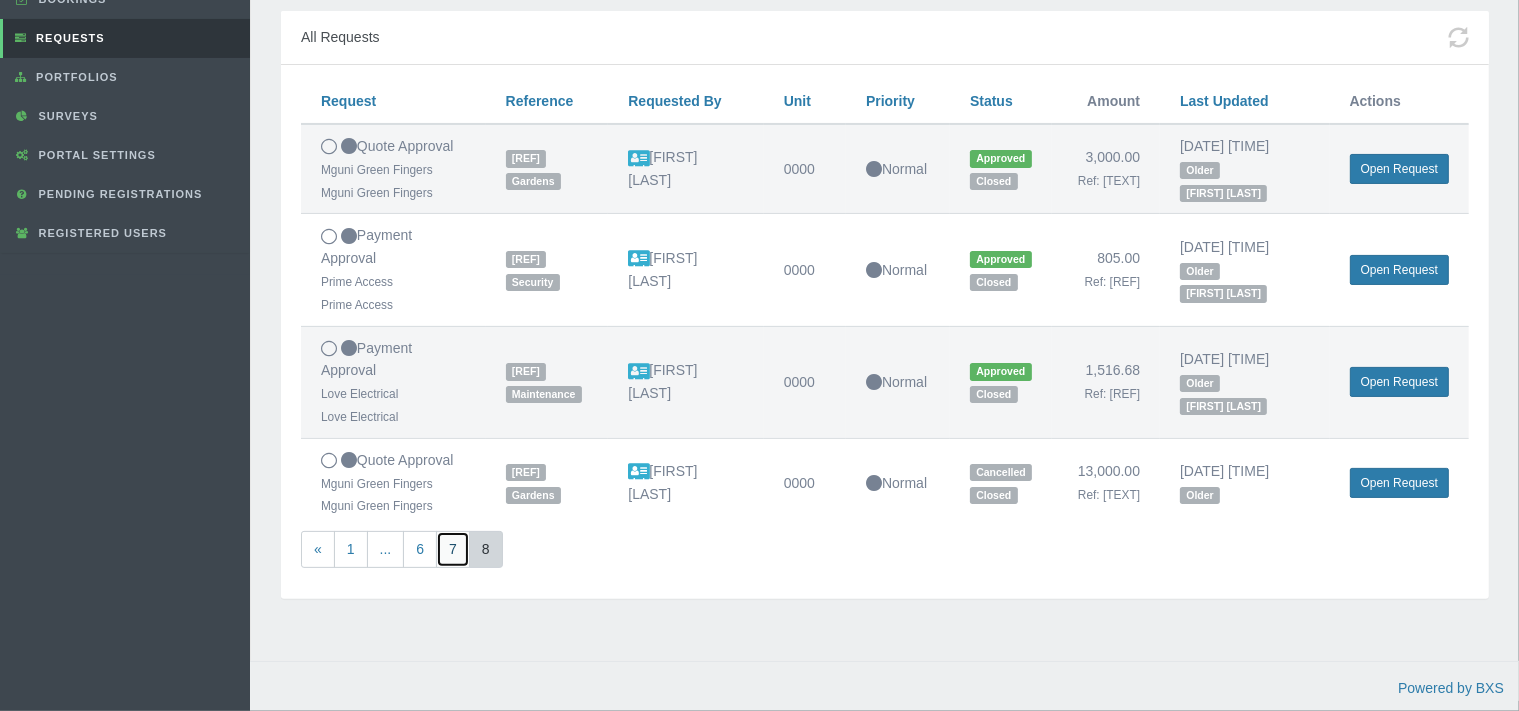 click on "7" at bounding box center [453, 549] 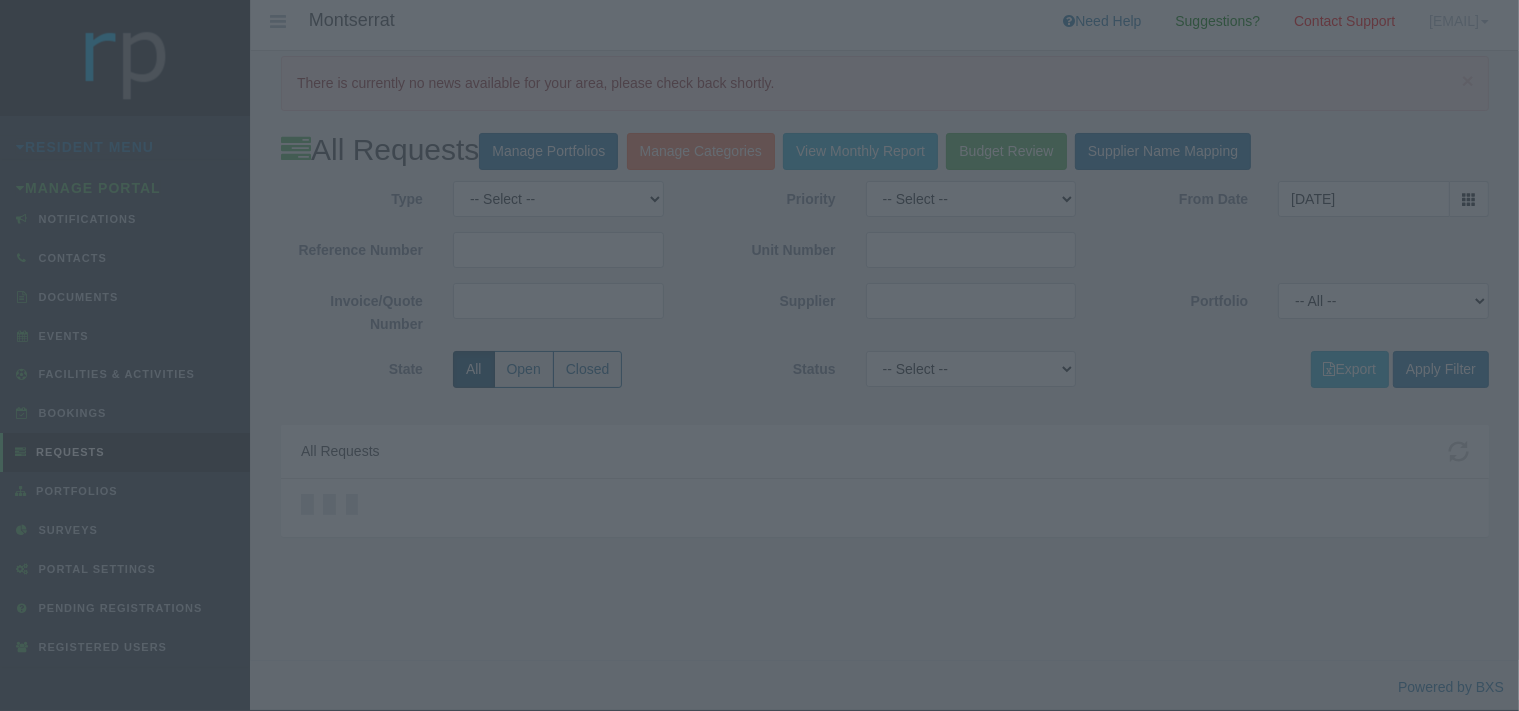 scroll, scrollTop: 0, scrollLeft: 0, axis: both 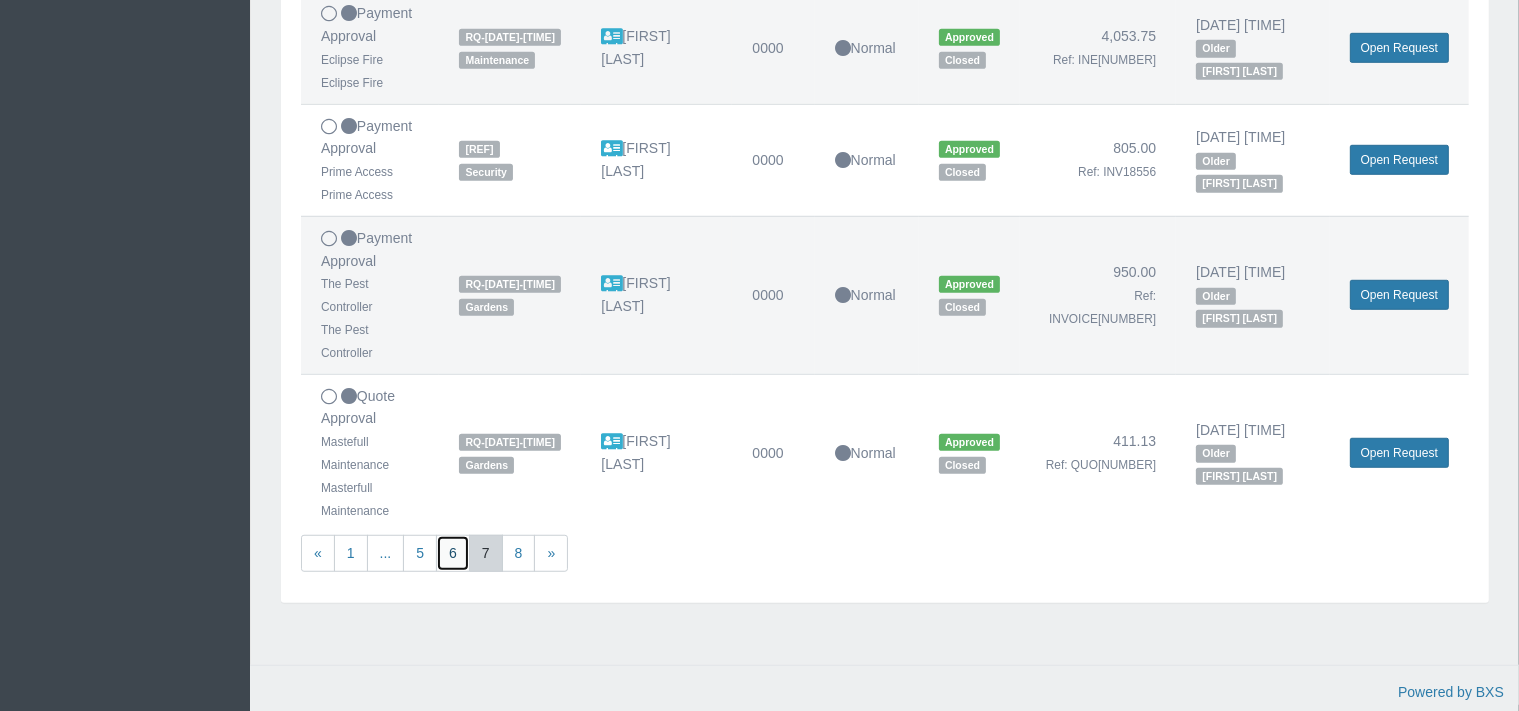 click on "6" at bounding box center [453, 553] 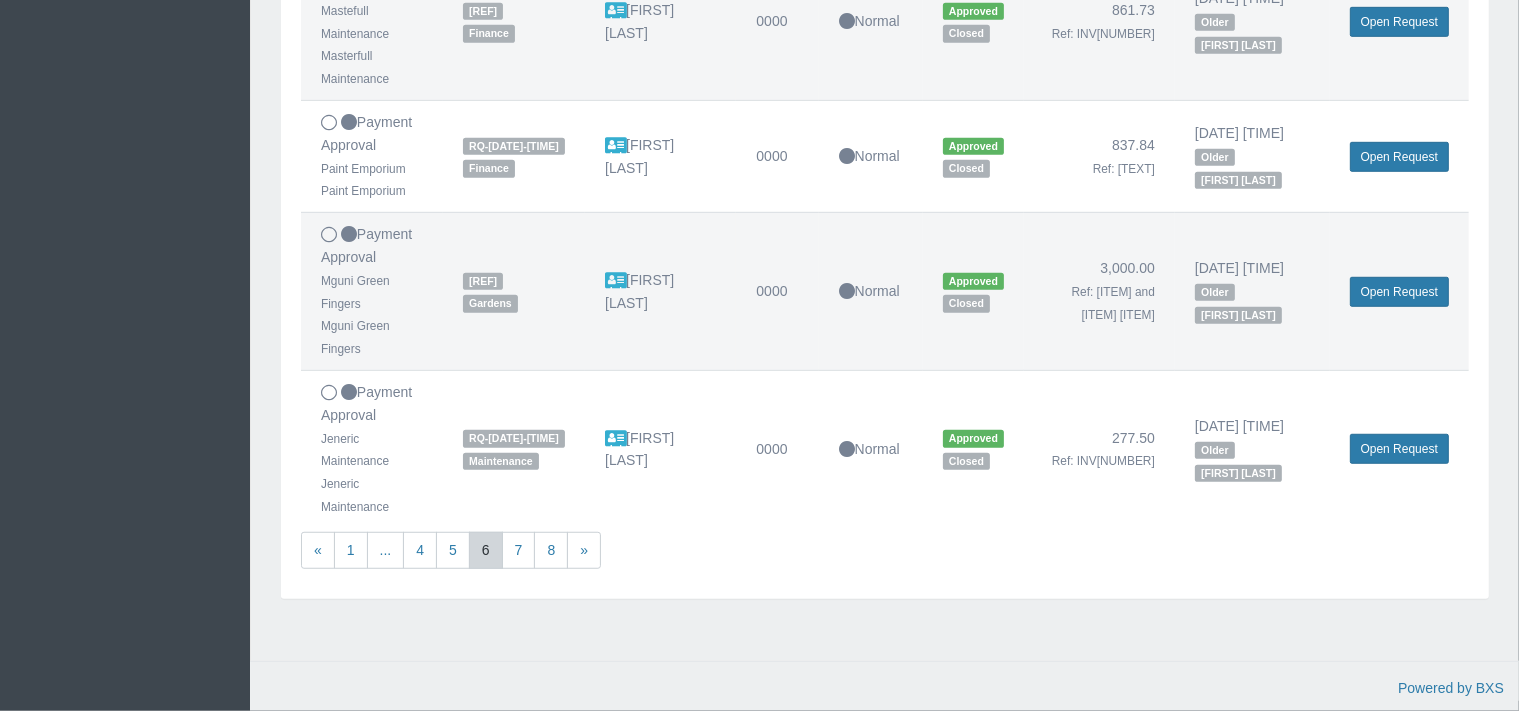 scroll, scrollTop: 1478, scrollLeft: 0, axis: vertical 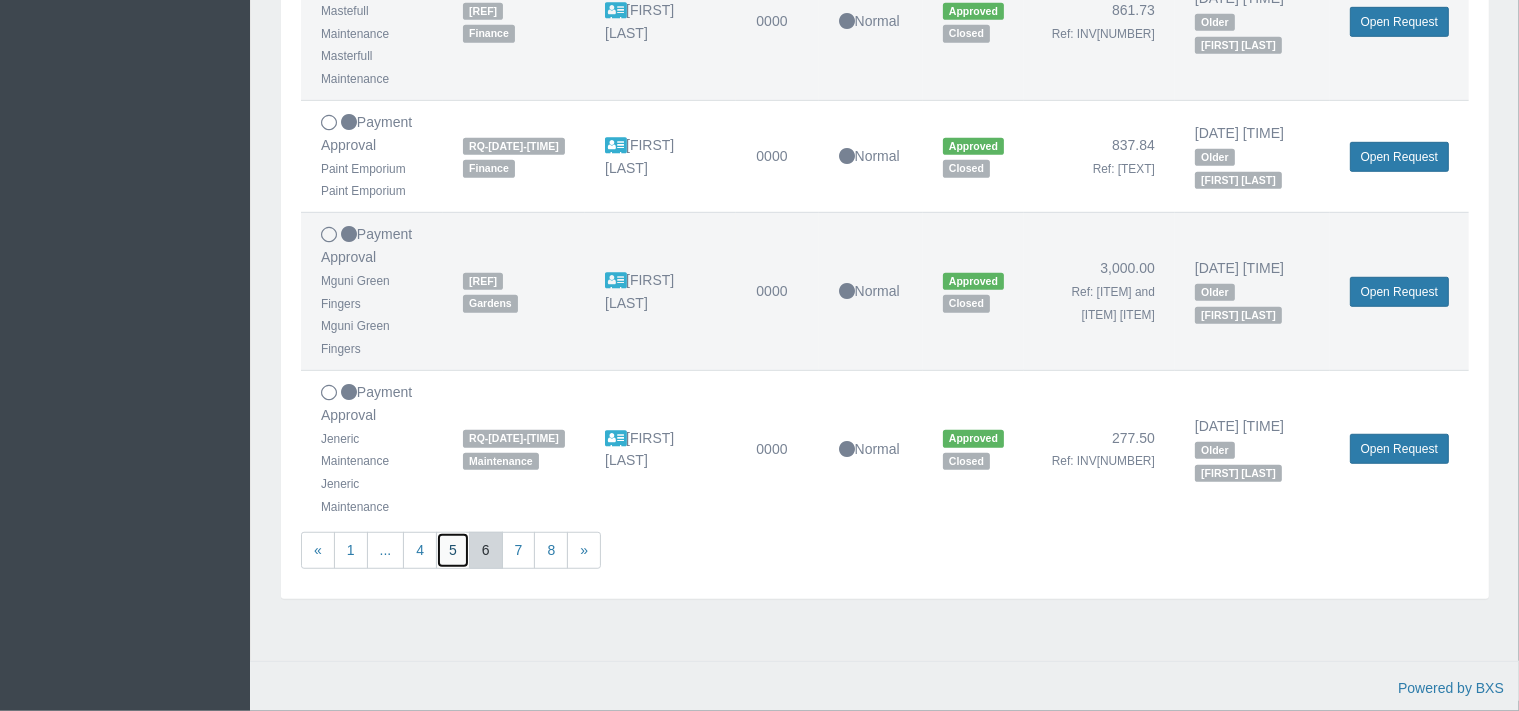 click on "5" at bounding box center [453, 550] 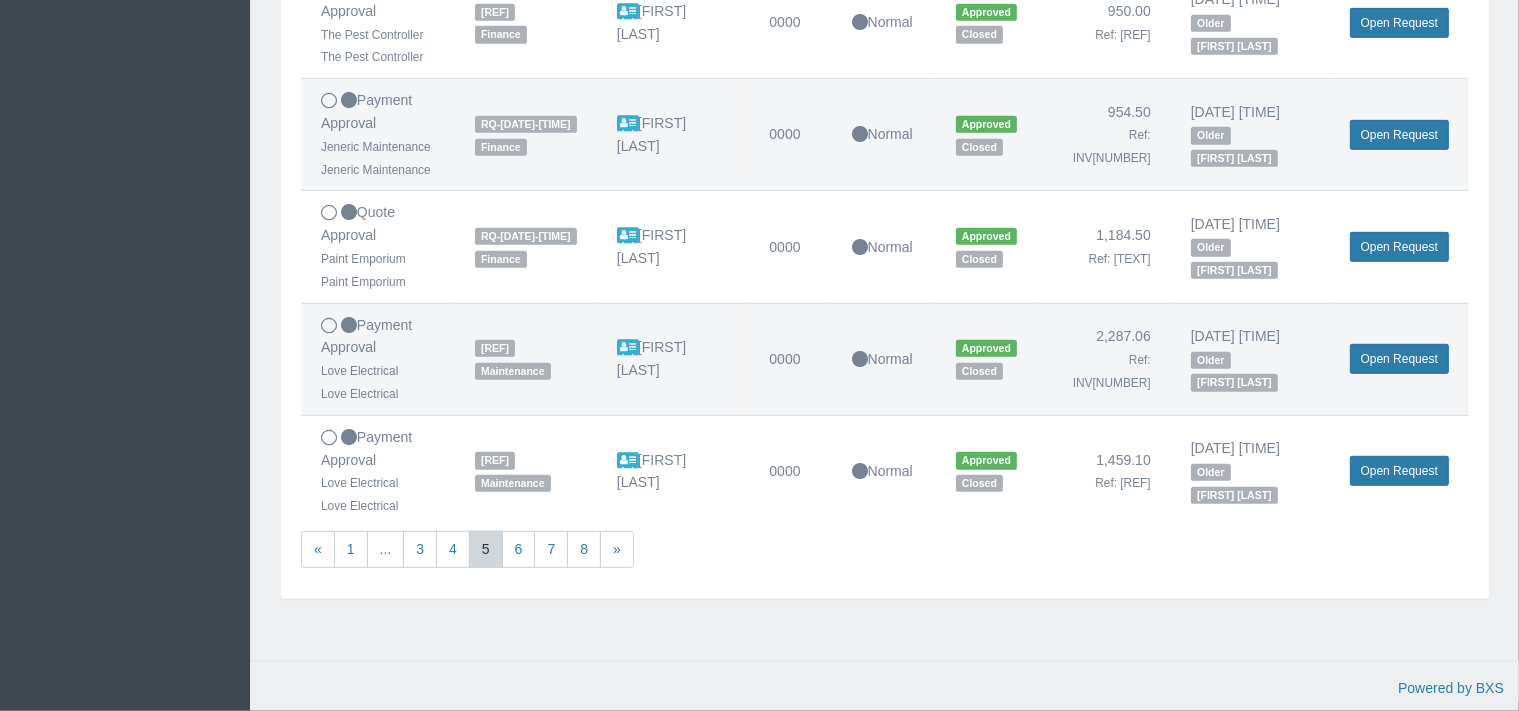 scroll, scrollTop: 1265, scrollLeft: 0, axis: vertical 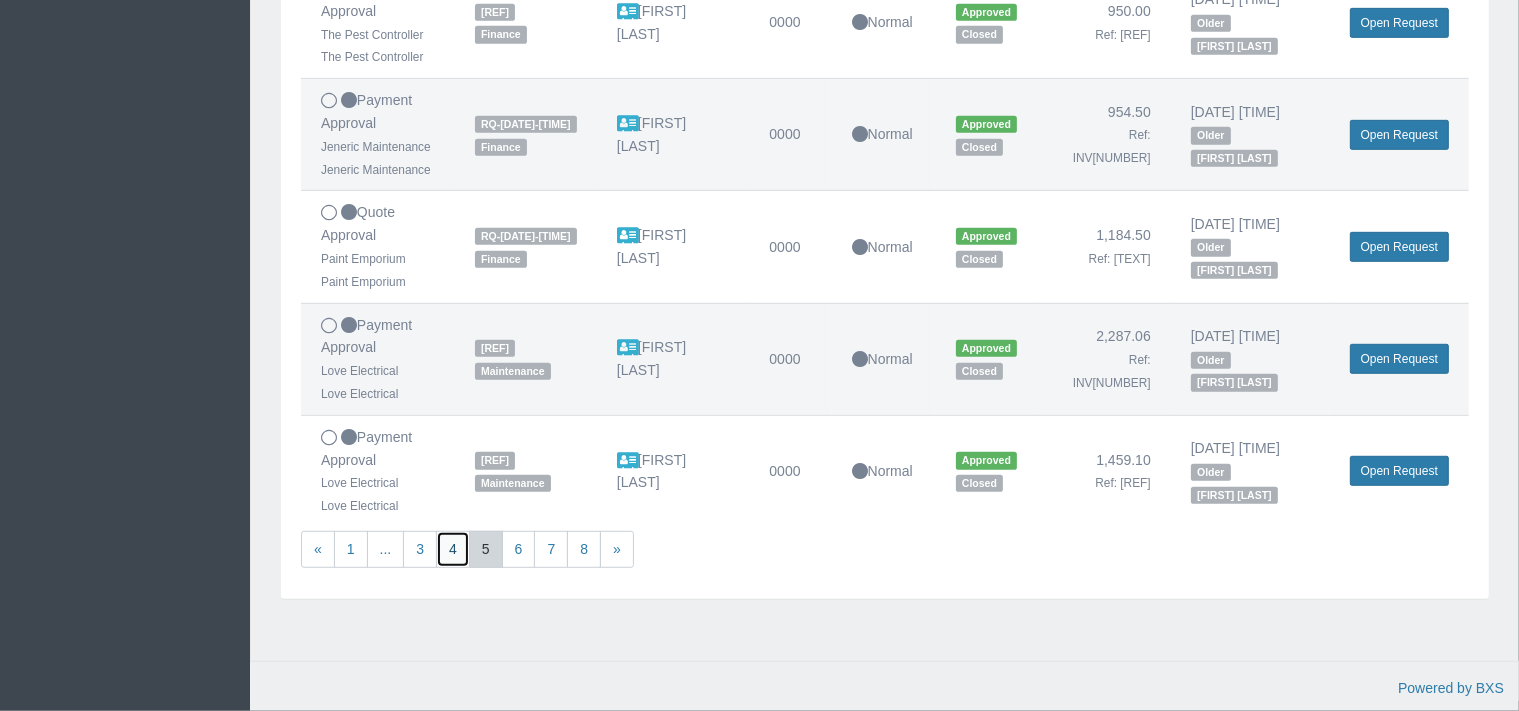 click on "4" at bounding box center [453, 549] 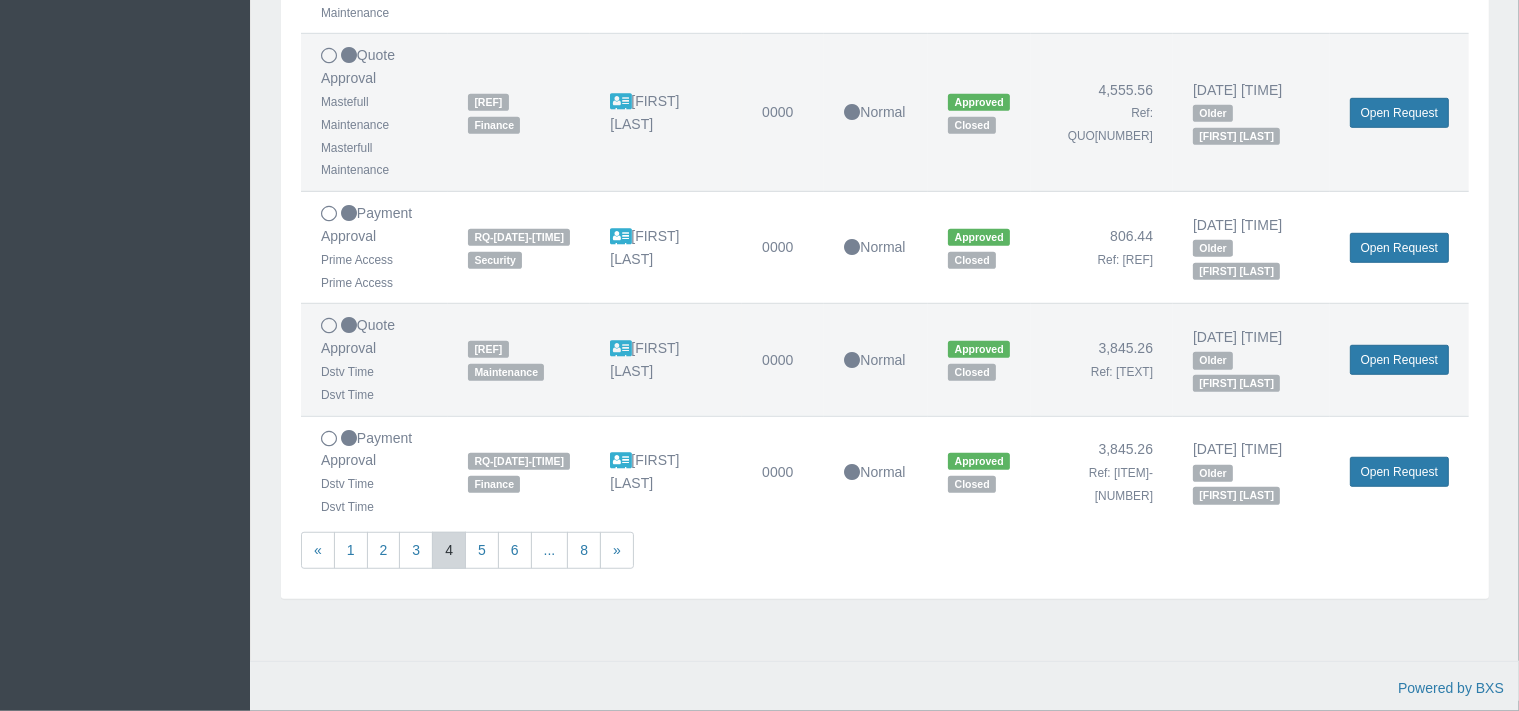 scroll, scrollTop: 1478, scrollLeft: 0, axis: vertical 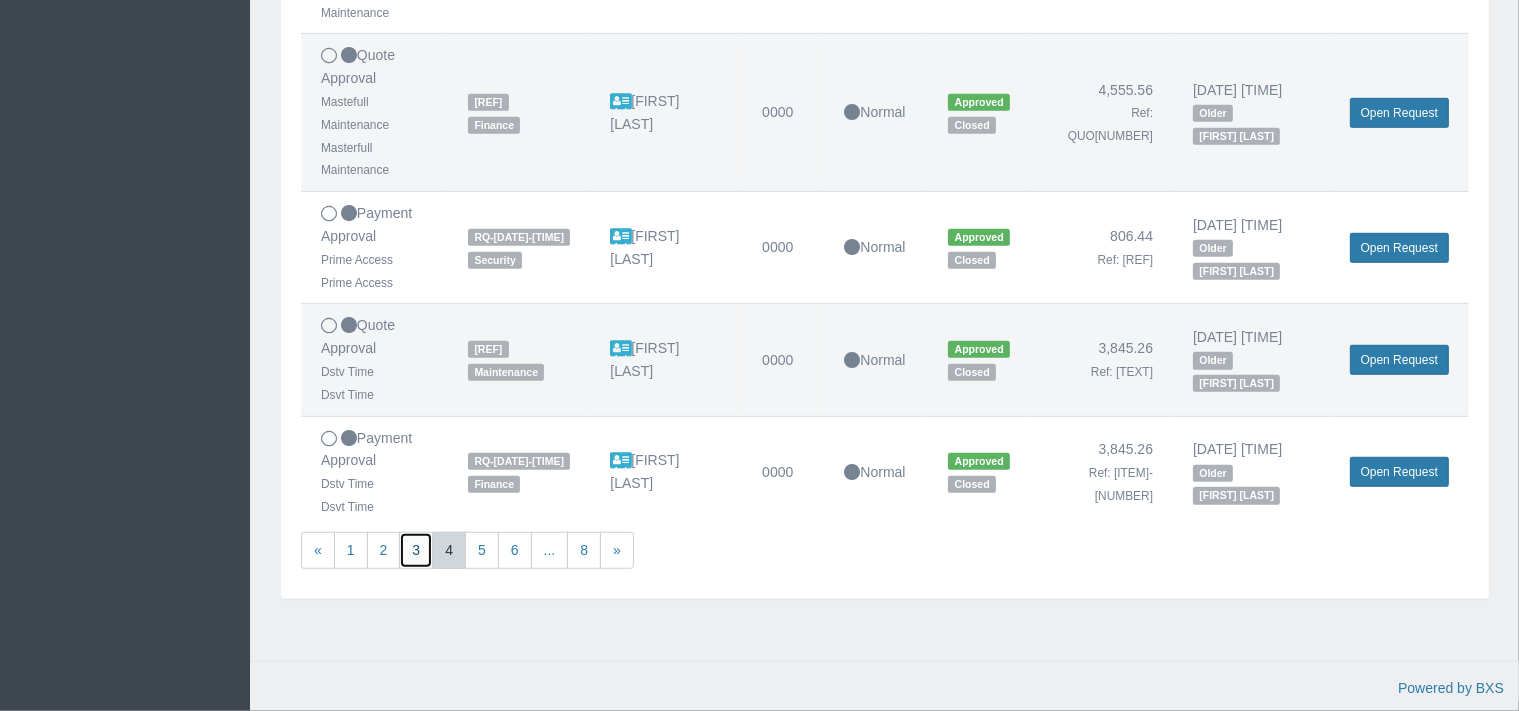 click on "3" at bounding box center [416, 550] 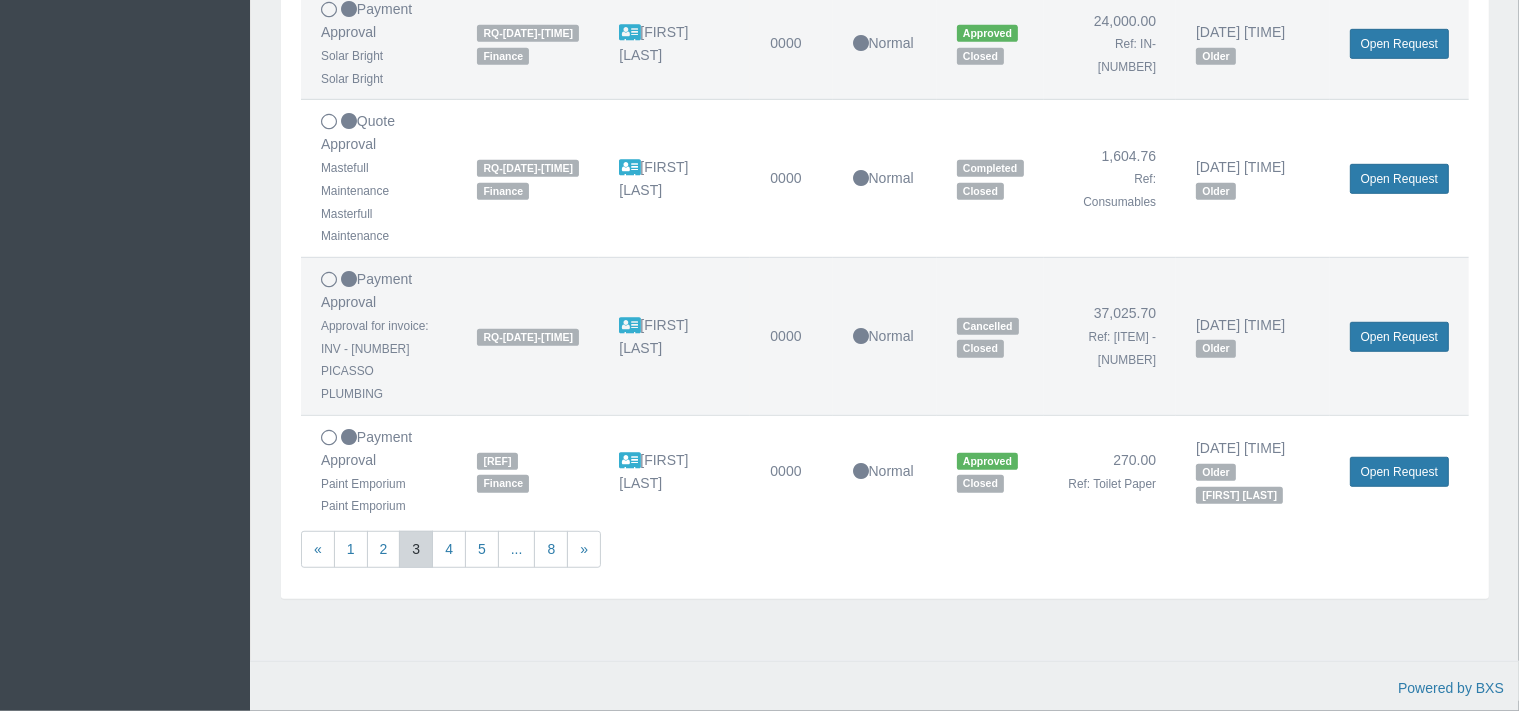 scroll, scrollTop: 1653, scrollLeft: 0, axis: vertical 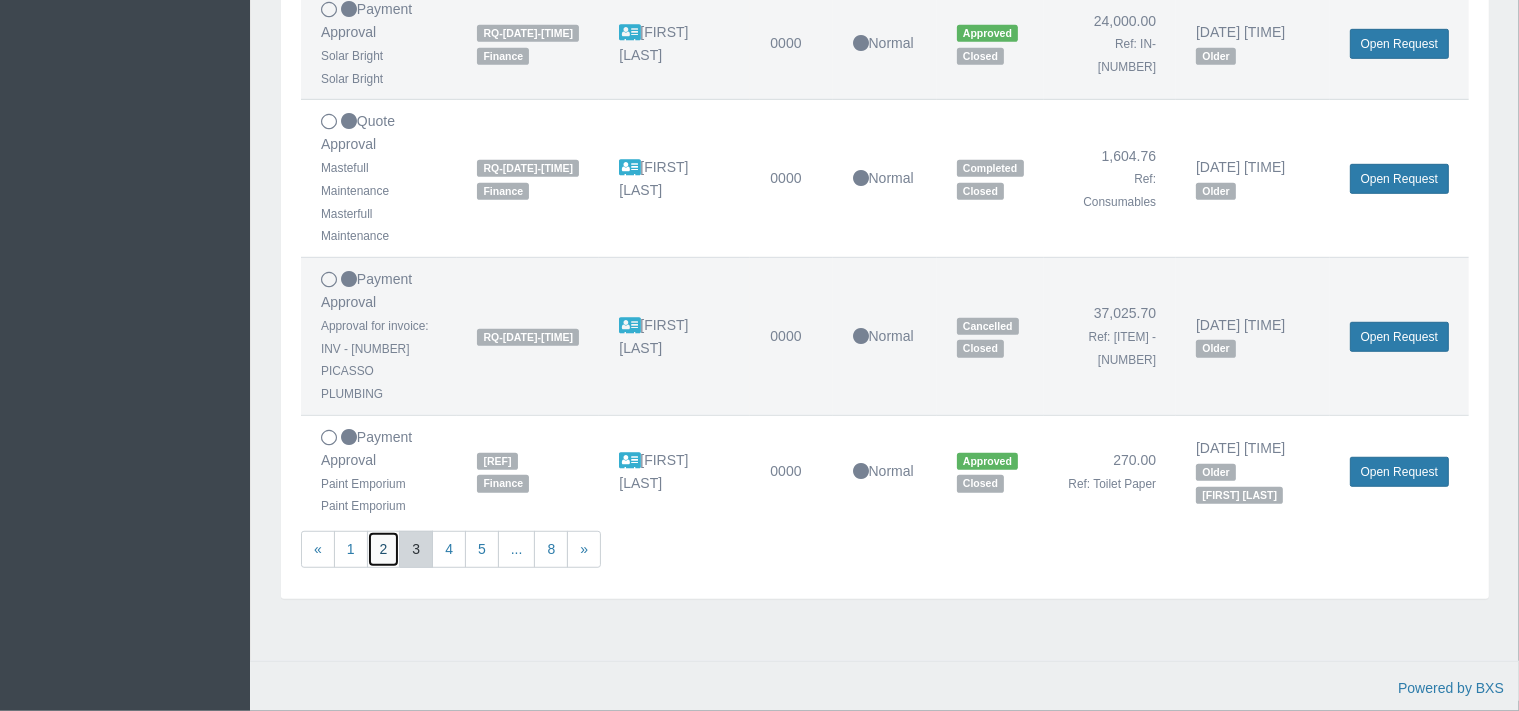 click on "2" at bounding box center [384, 549] 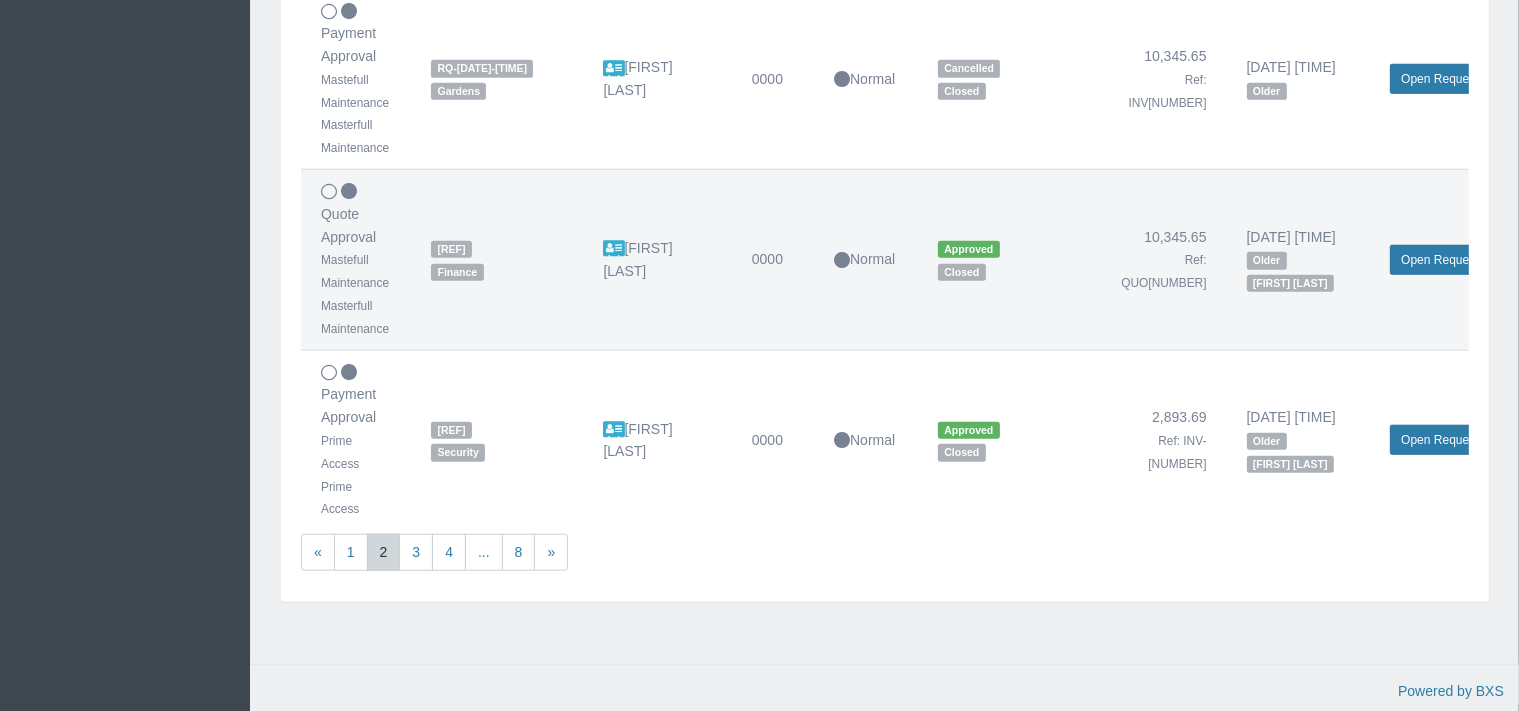 scroll, scrollTop: 1784, scrollLeft: 0, axis: vertical 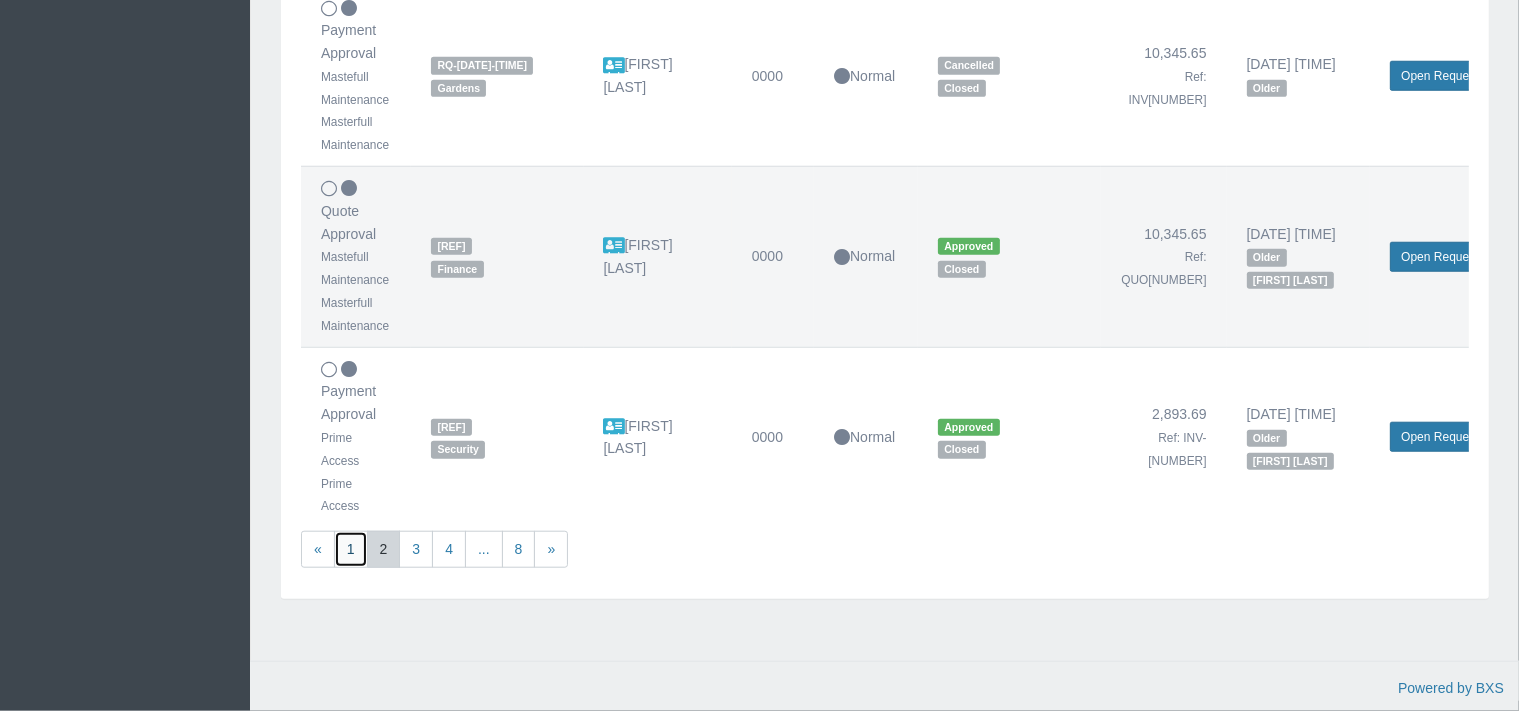 click on "1" at bounding box center [351, 549] 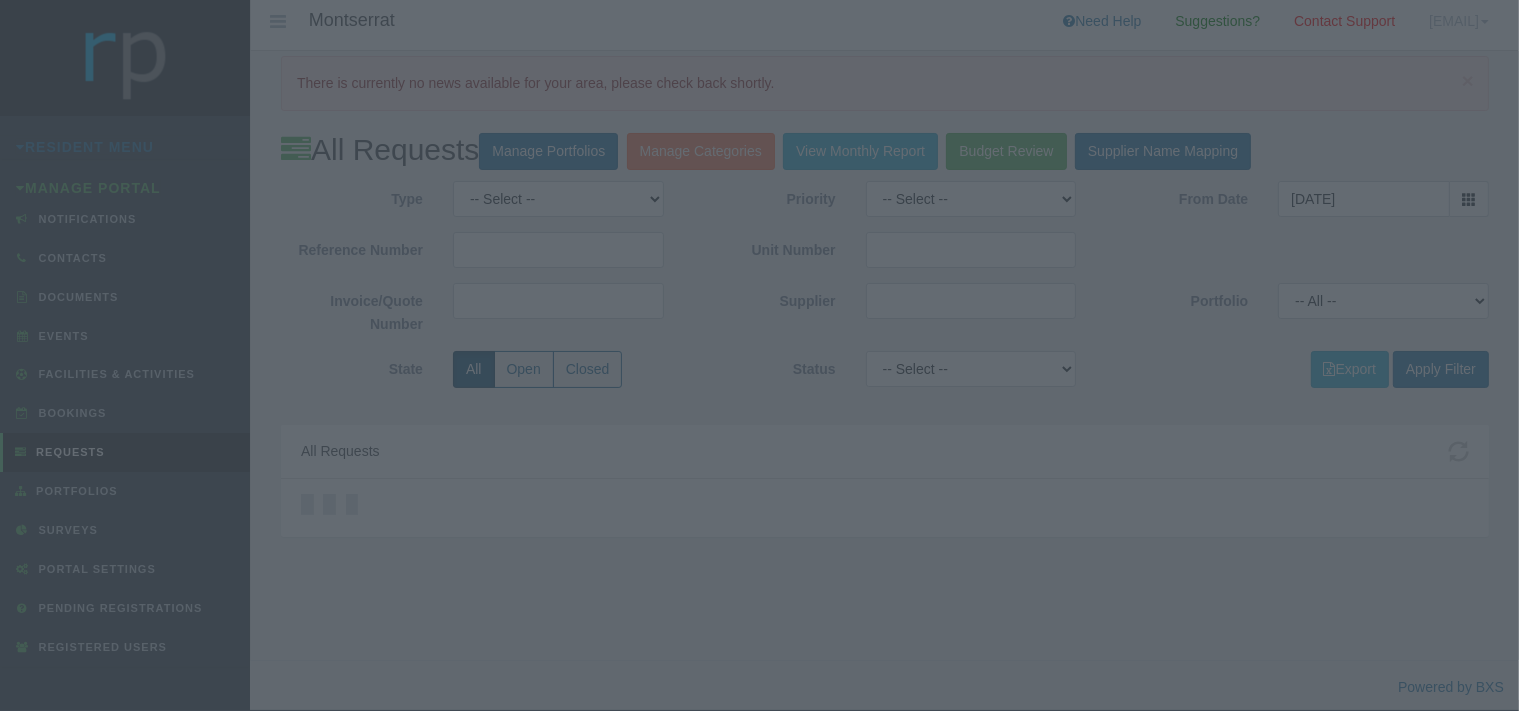 scroll, scrollTop: 0, scrollLeft: 0, axis: both 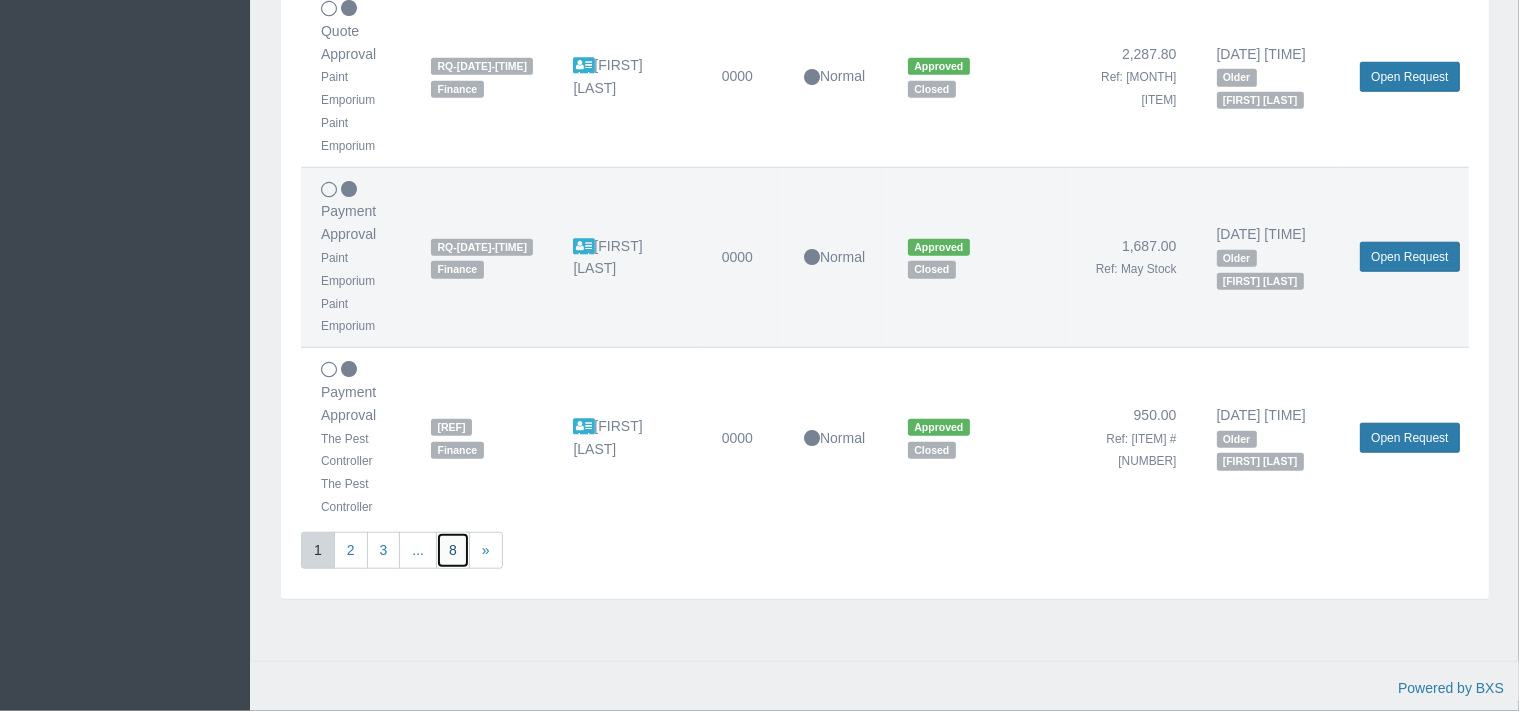 click on "8" at bounding box center [453, 550] 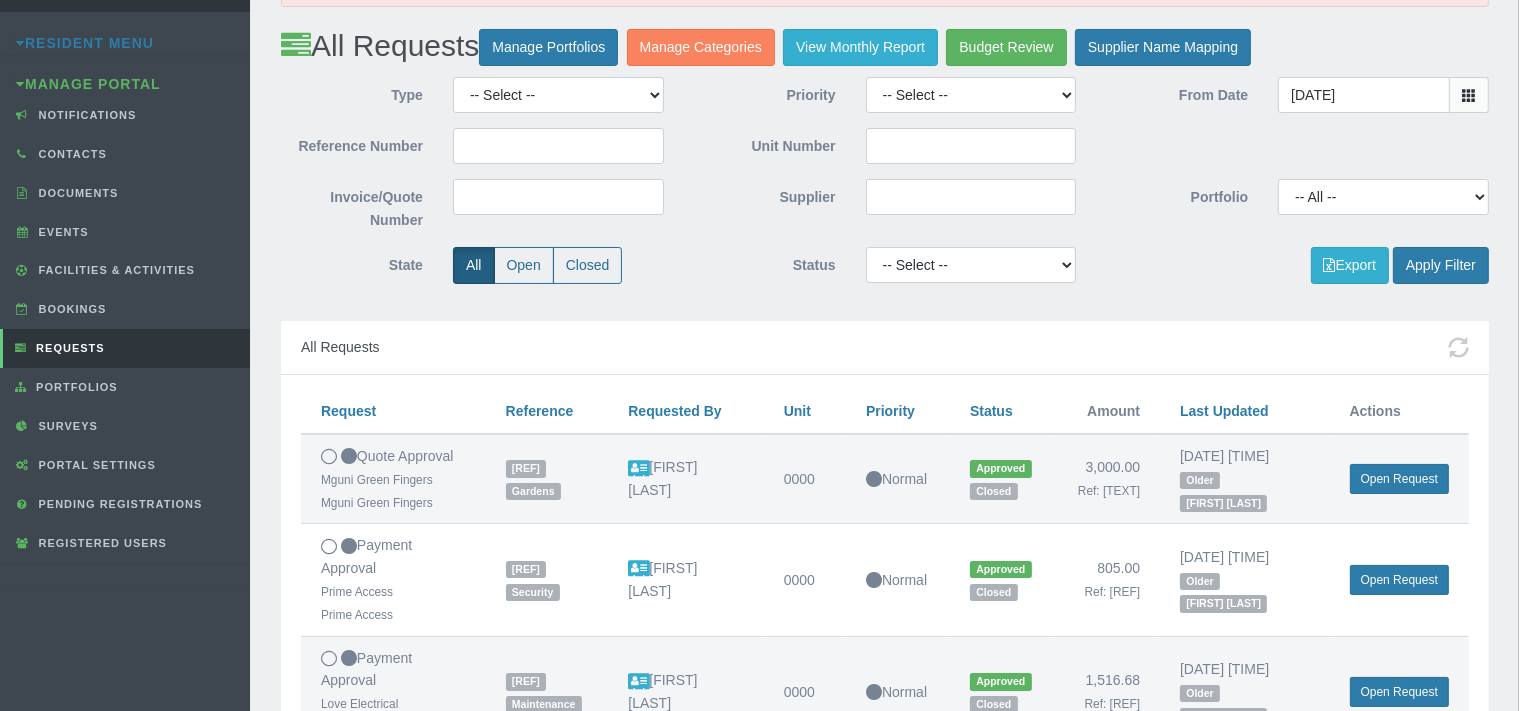 scroll, scrollTop: 105, scrollLeft: 0, axis: vertical 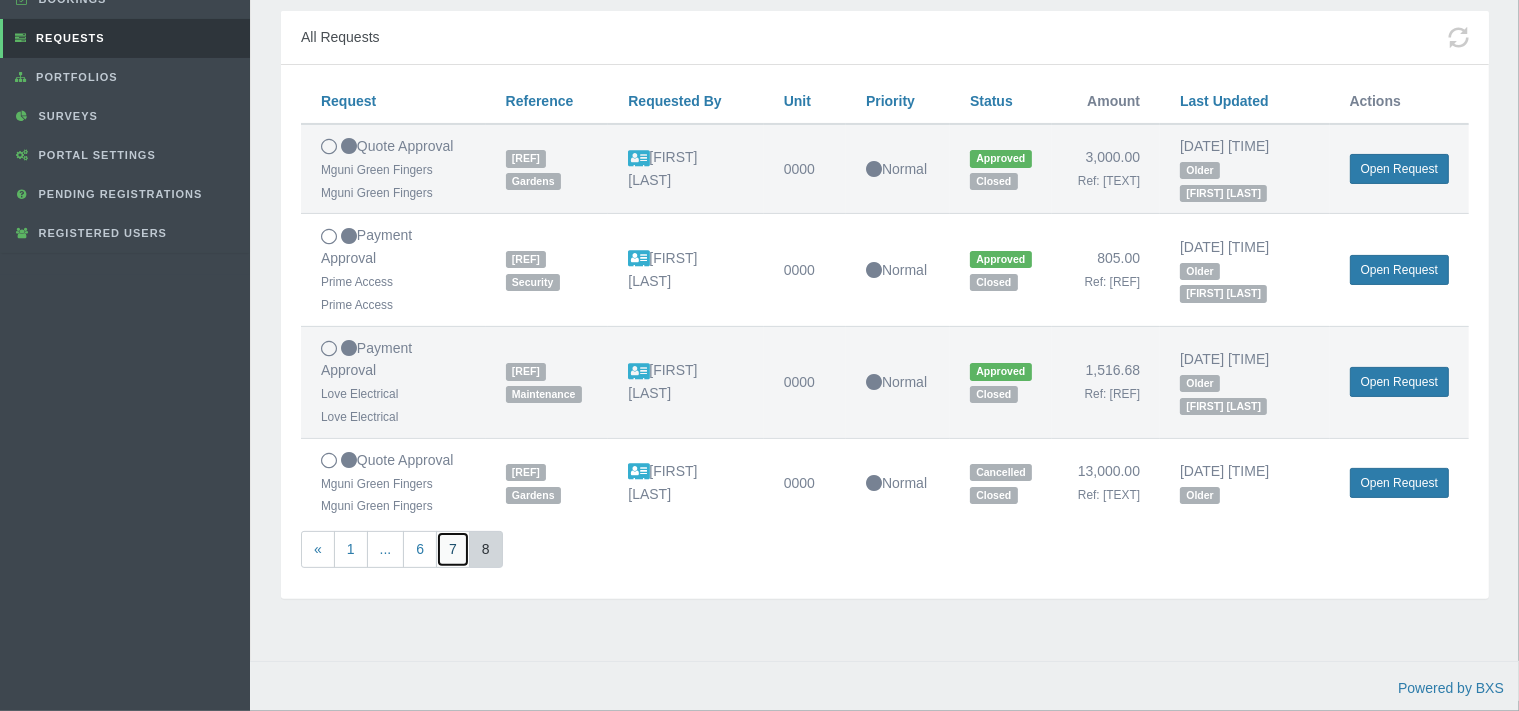 click on "7" at bounding box center (453, 549) 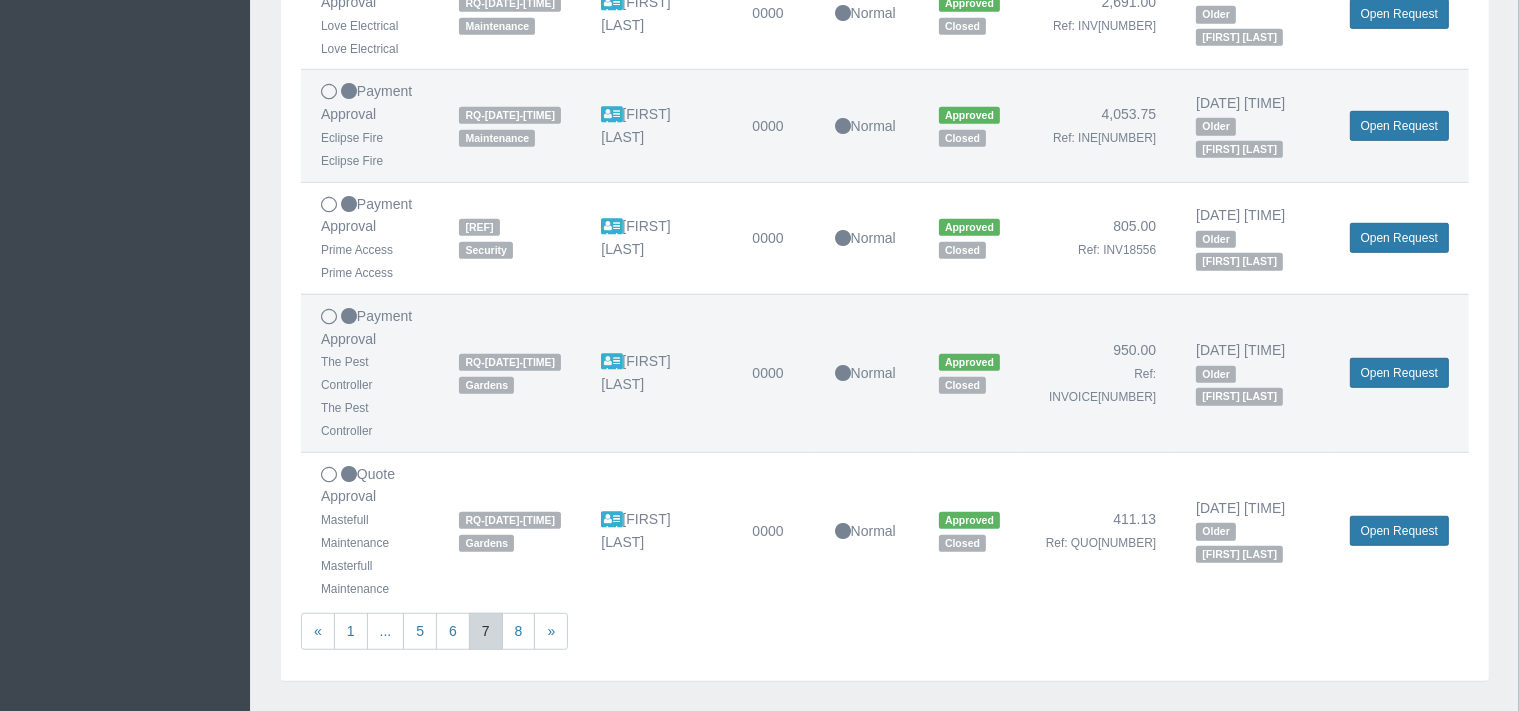scroll, scrollTop: 1267, scrollLeft: 0, axis: vertical 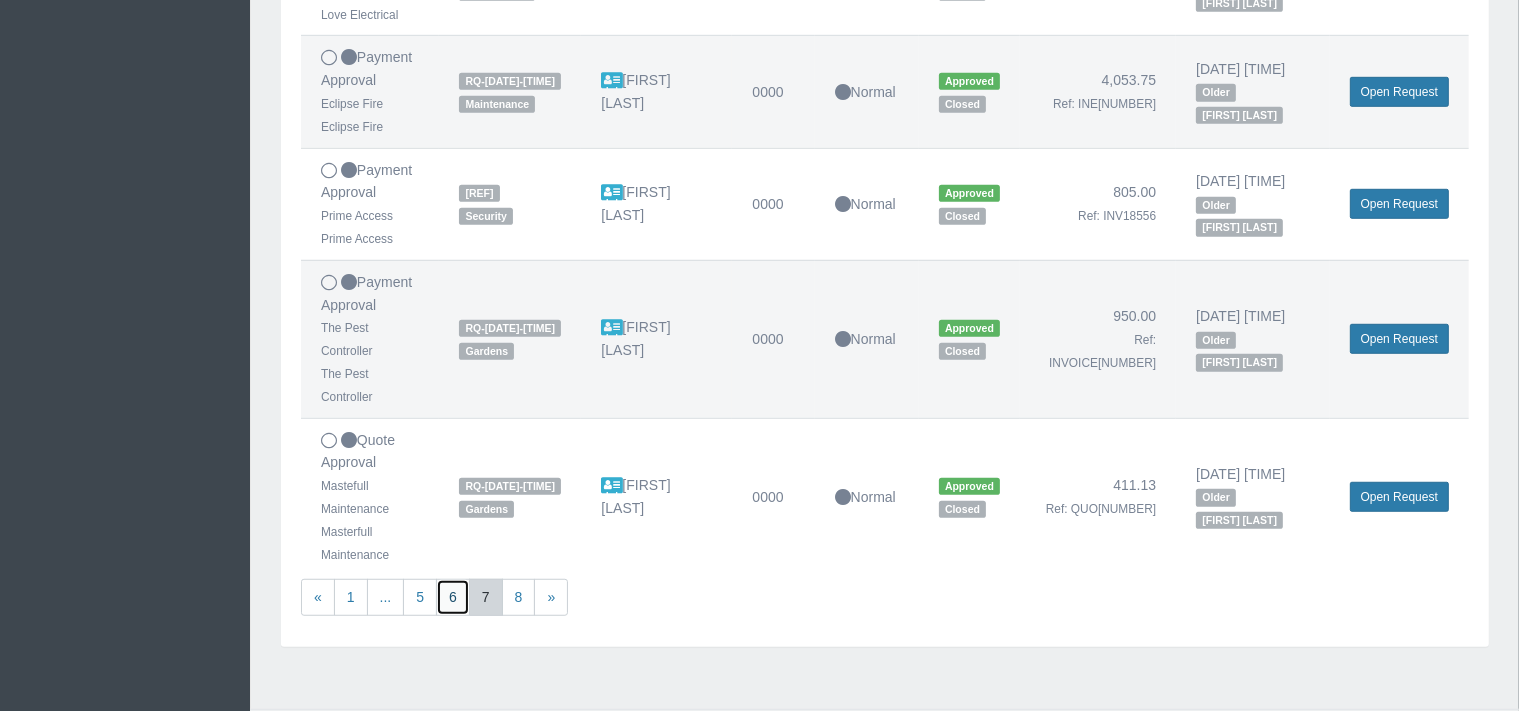 click on "6" at bounding box center [453, 597] 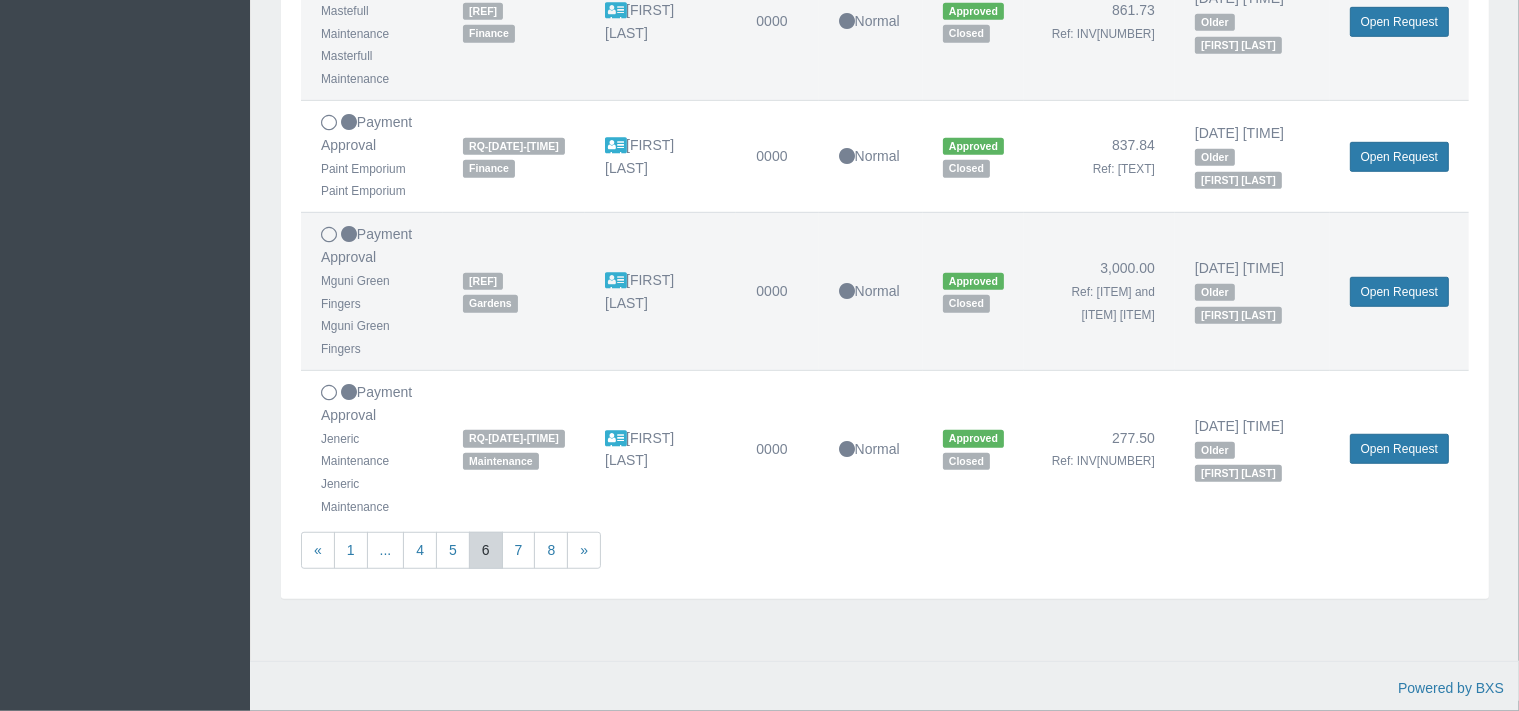 scroll, scrollTop: 1493, scrollLeft: 0, axis: vertical 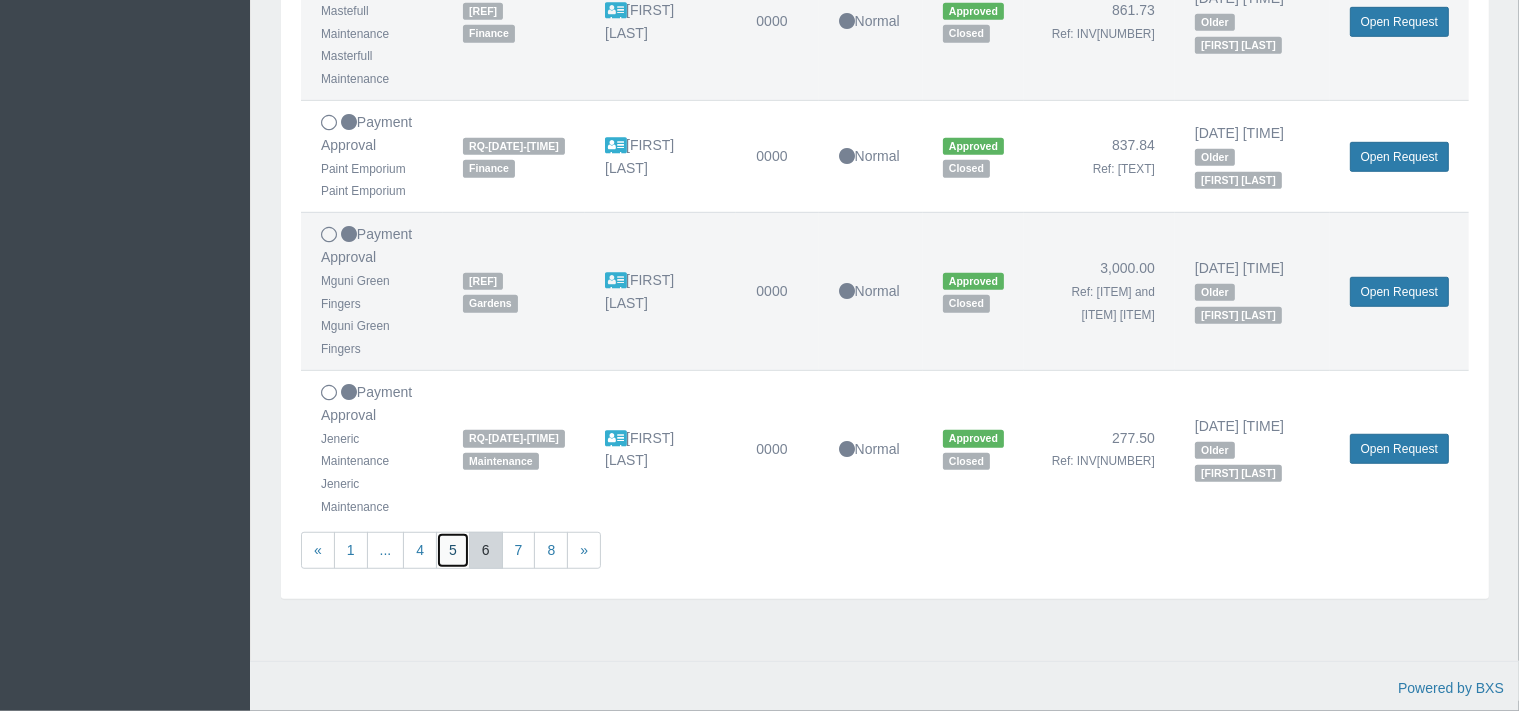click on "5" at bounding box center (453, 550) 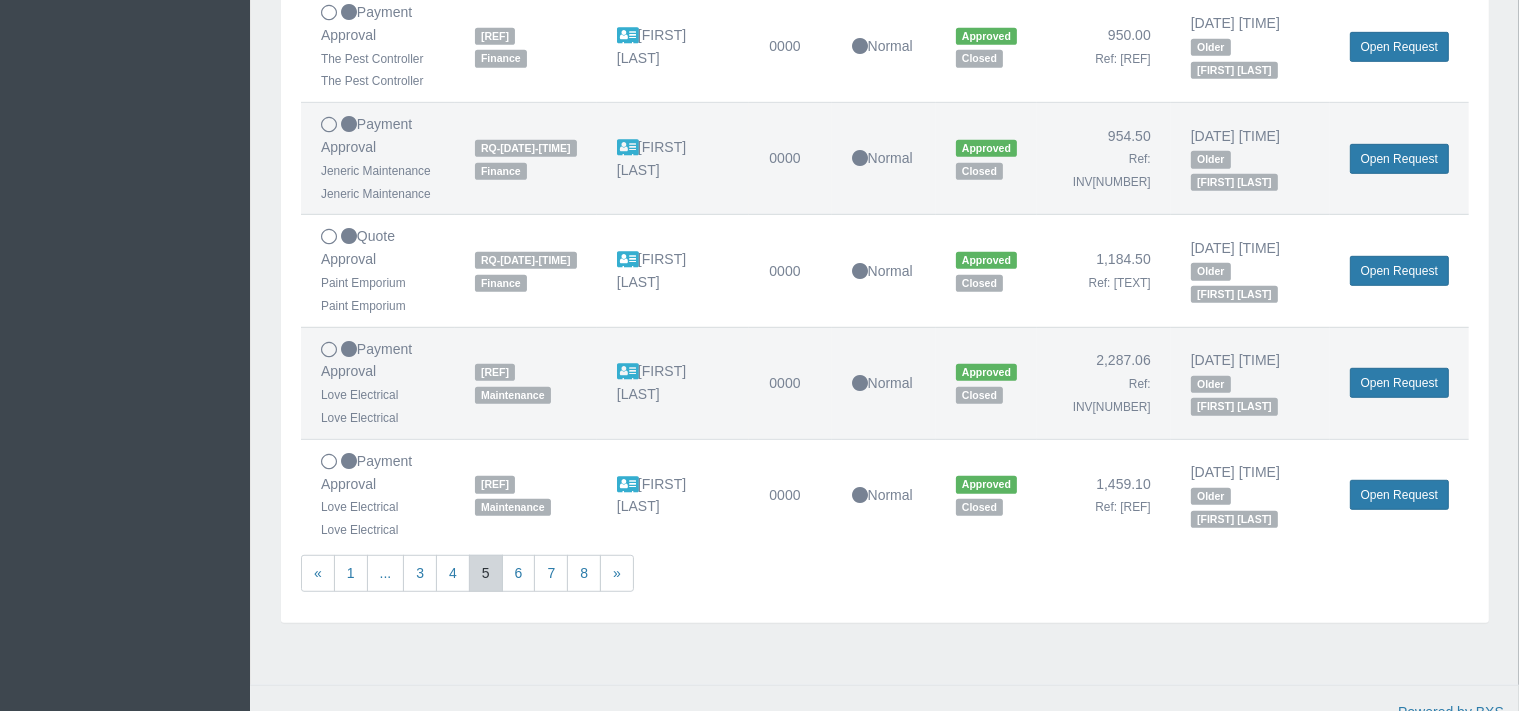 scroll, scrollTop: 1161, scrollLeft: 0, axis: vertical 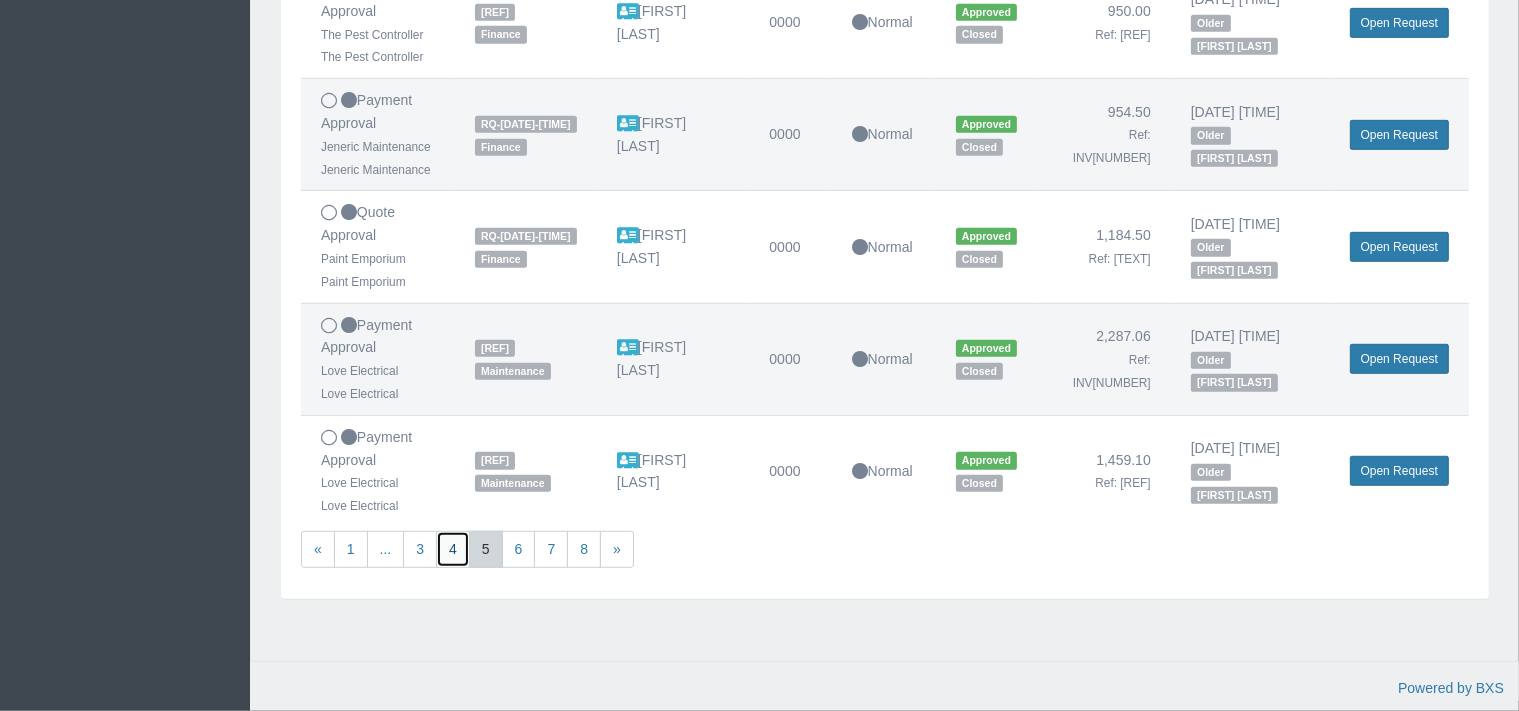 click on "4" at bounding box center (453, 549) 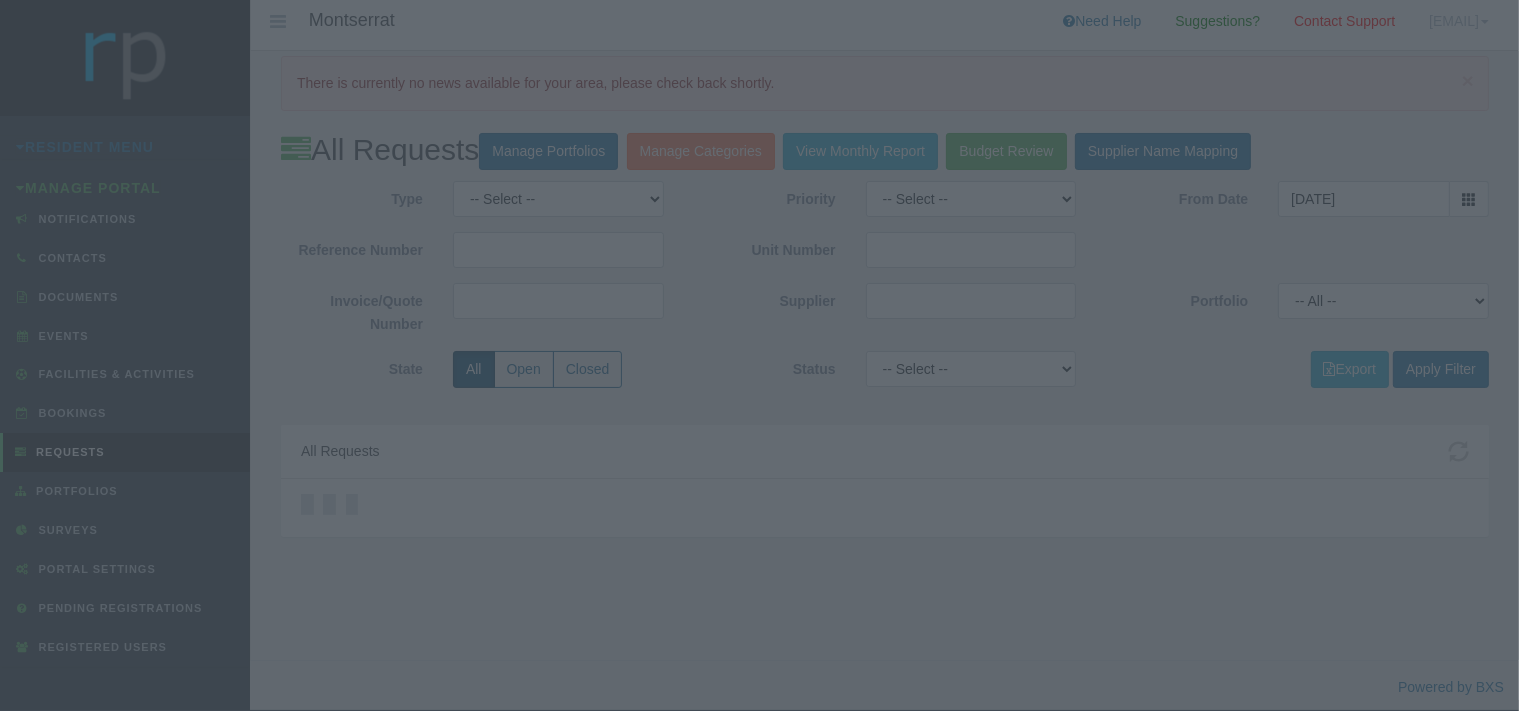 scroll, scrollTop: 0, scrollLeft: 0, axis: both 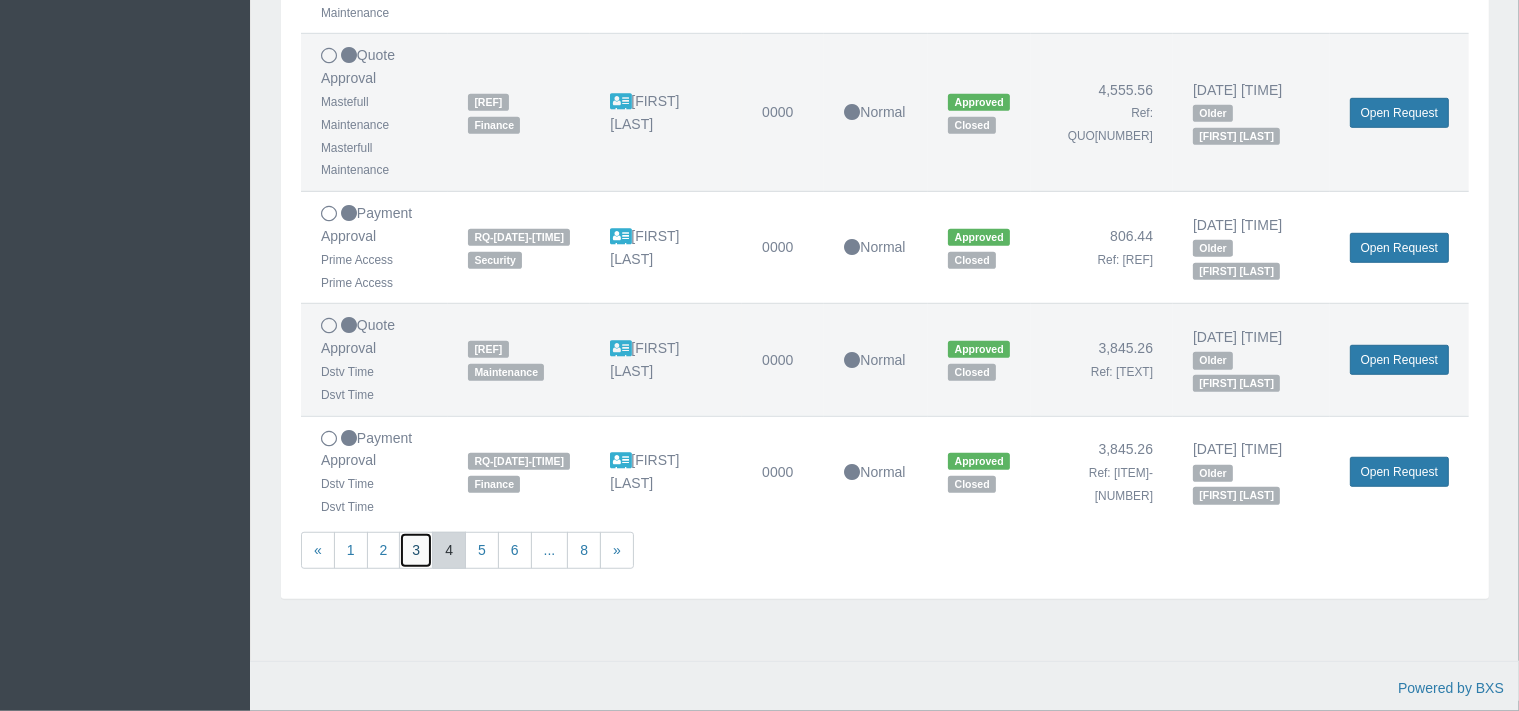 click on "3" at bounding box center [416, 550] 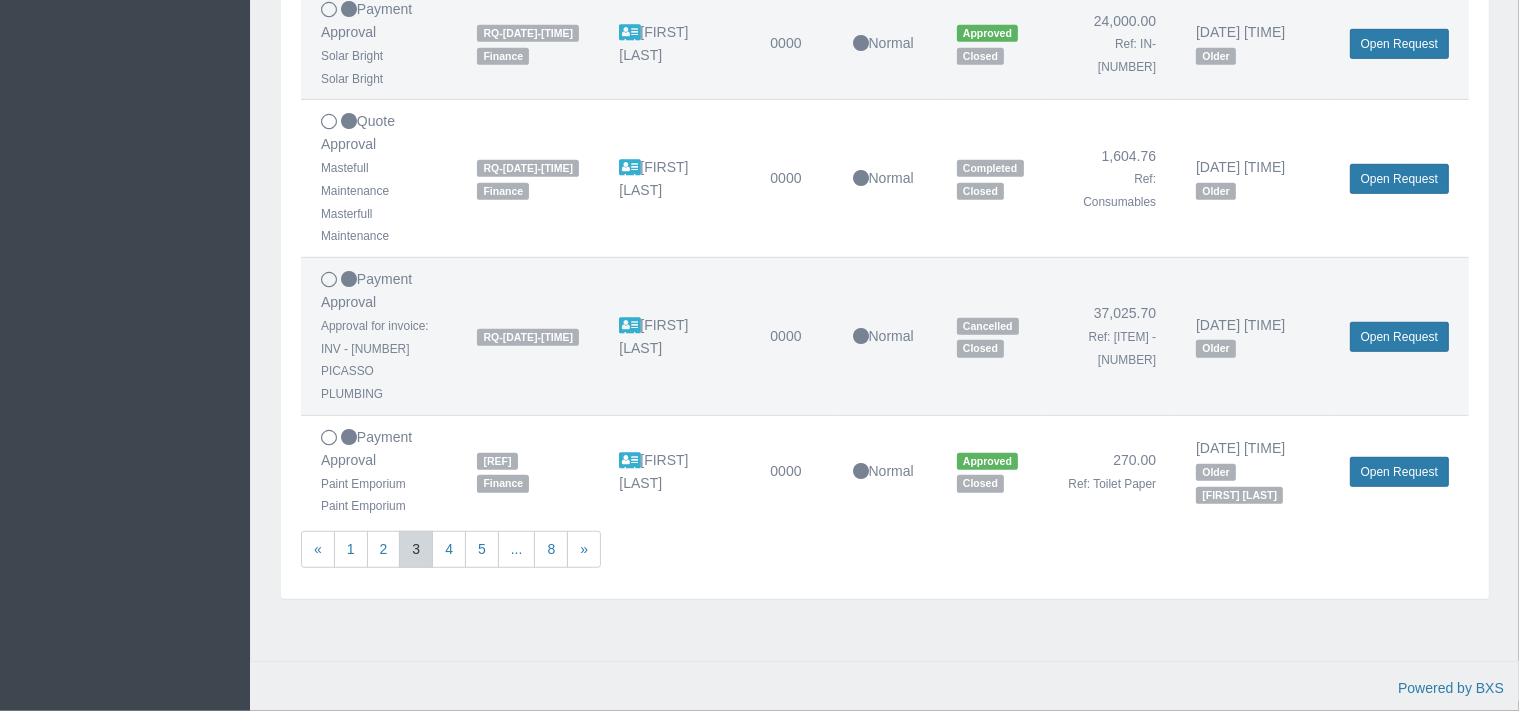 scroll, scrollTop: 1584, scrollLeft: 0, axis: vertical 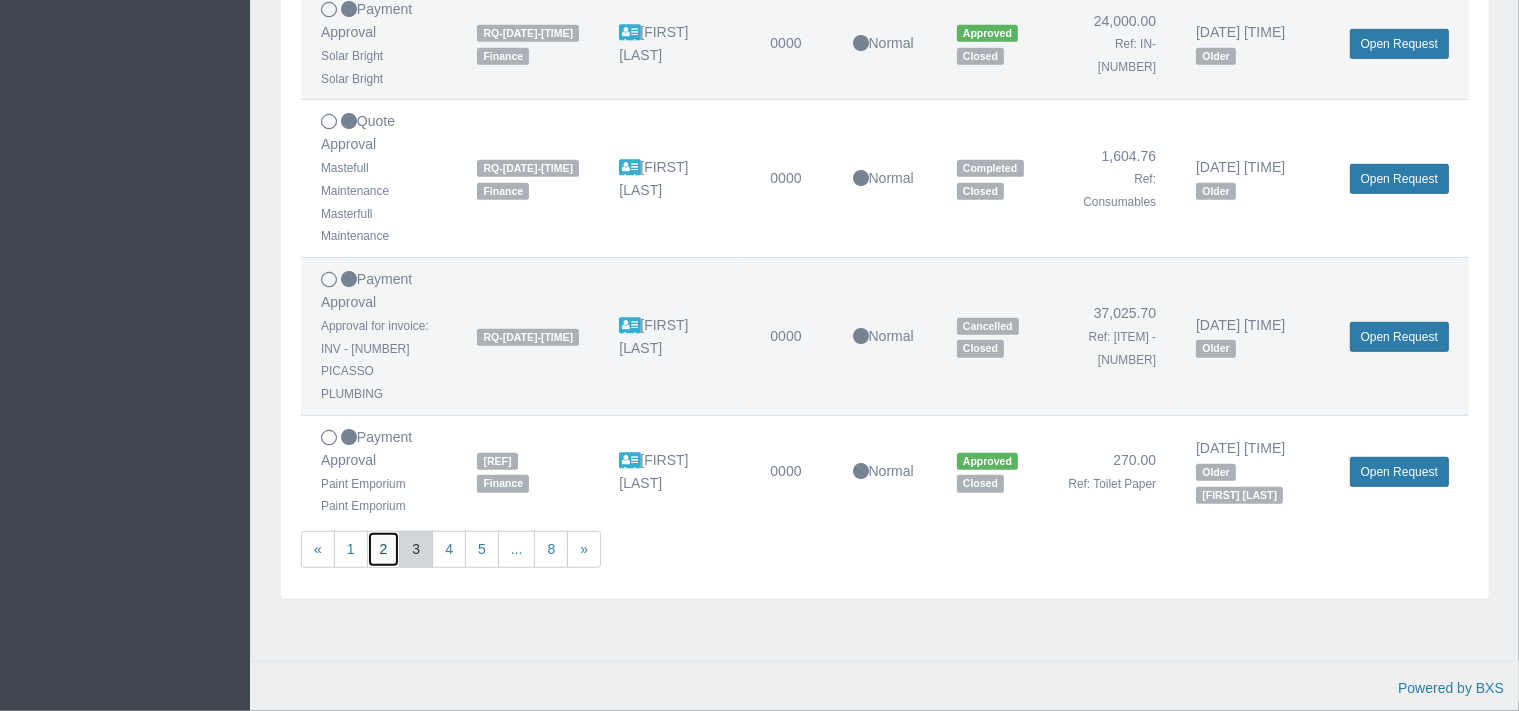 click on "2" at bounding box center (384, 549) 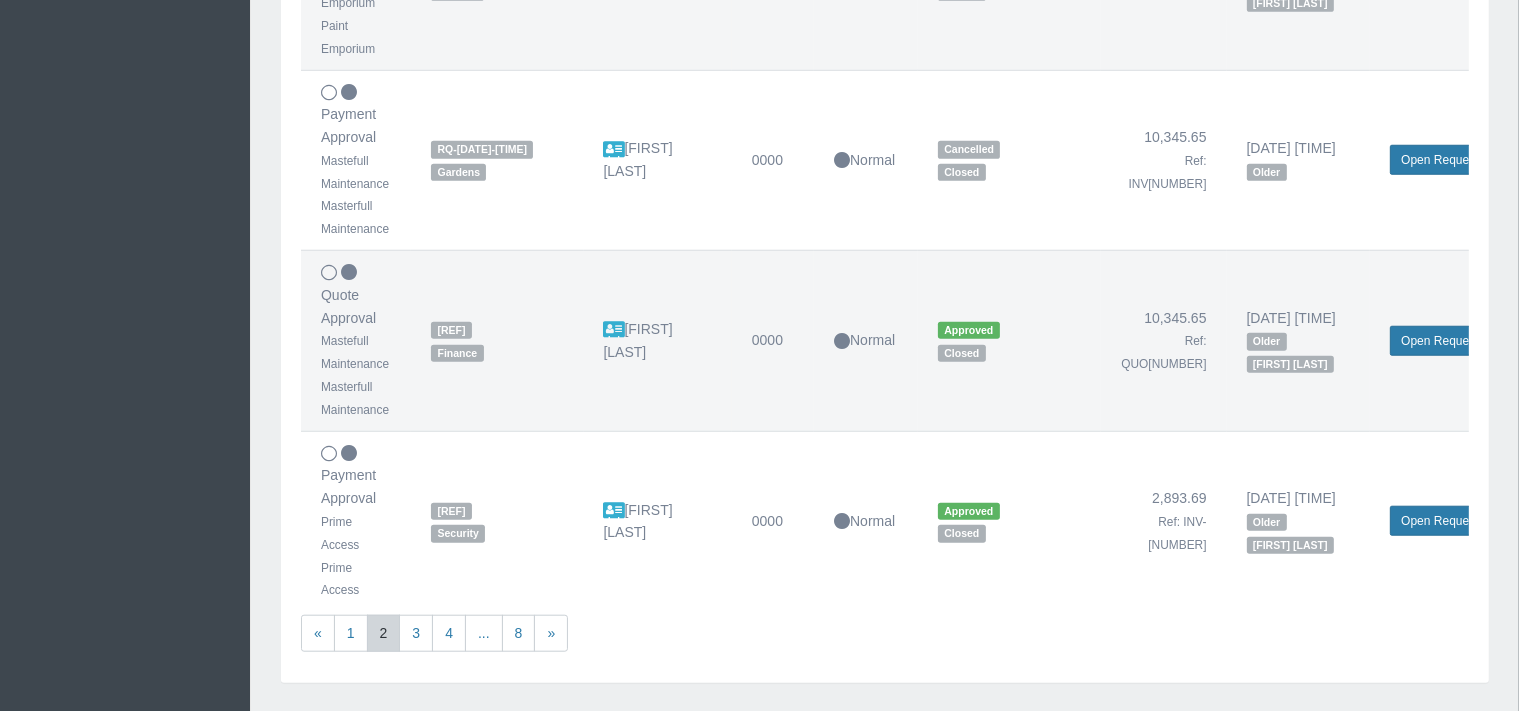 scroll, scrollTop: 1689, scrollLeft: 0, axis: vertical 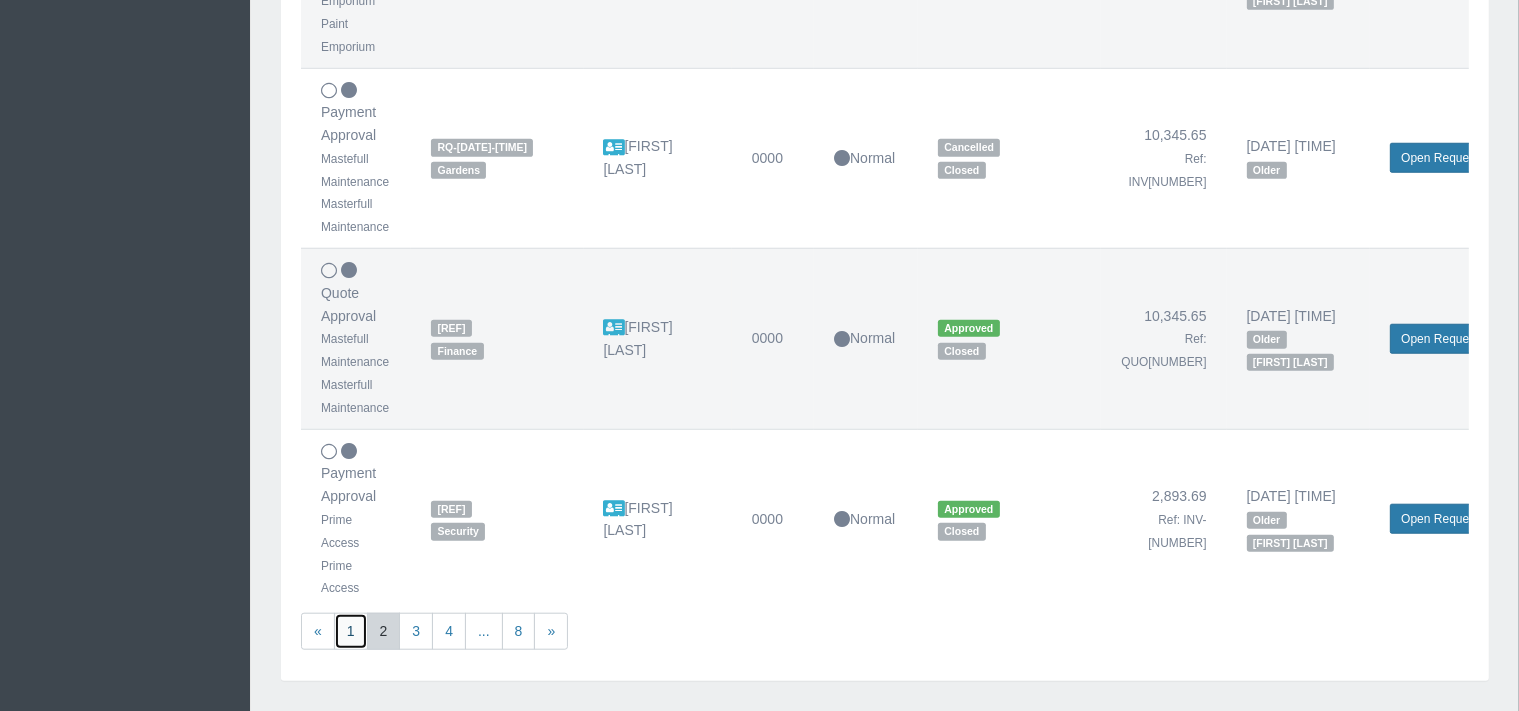 click on "1" at bounding box center [351, 631] 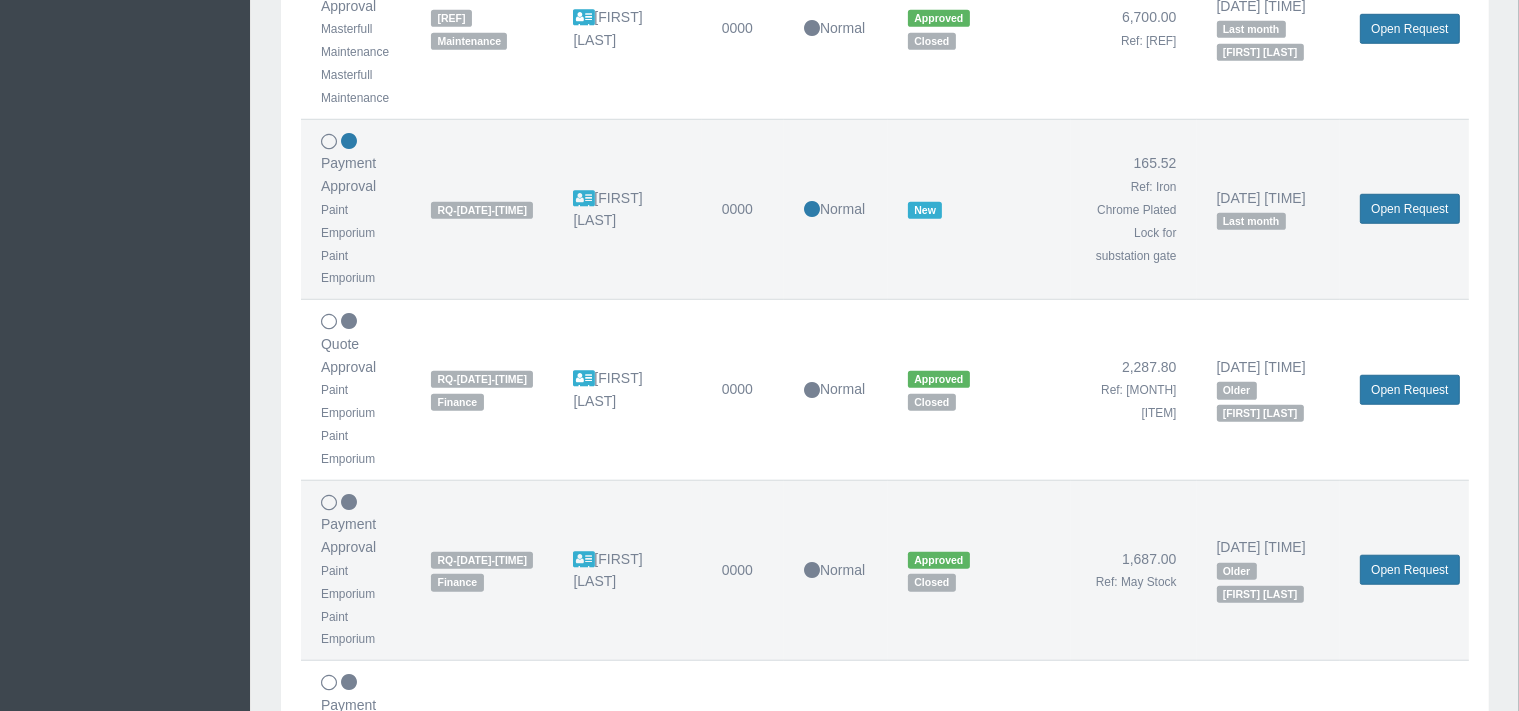 scroll, scrollTop: 1301, scrollLeft: 0, axis: vertical 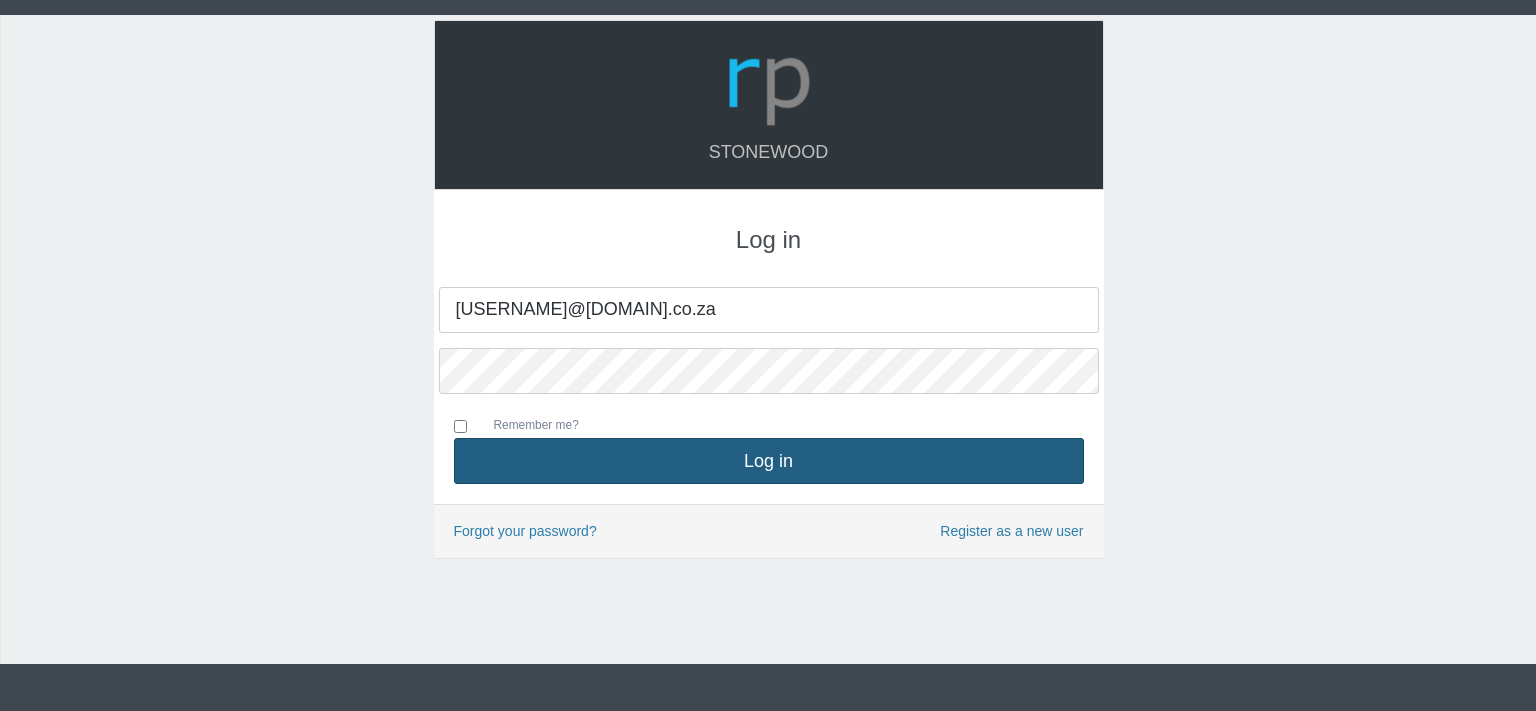 type on "[USERNAME]@[DOMAIN].co.za" 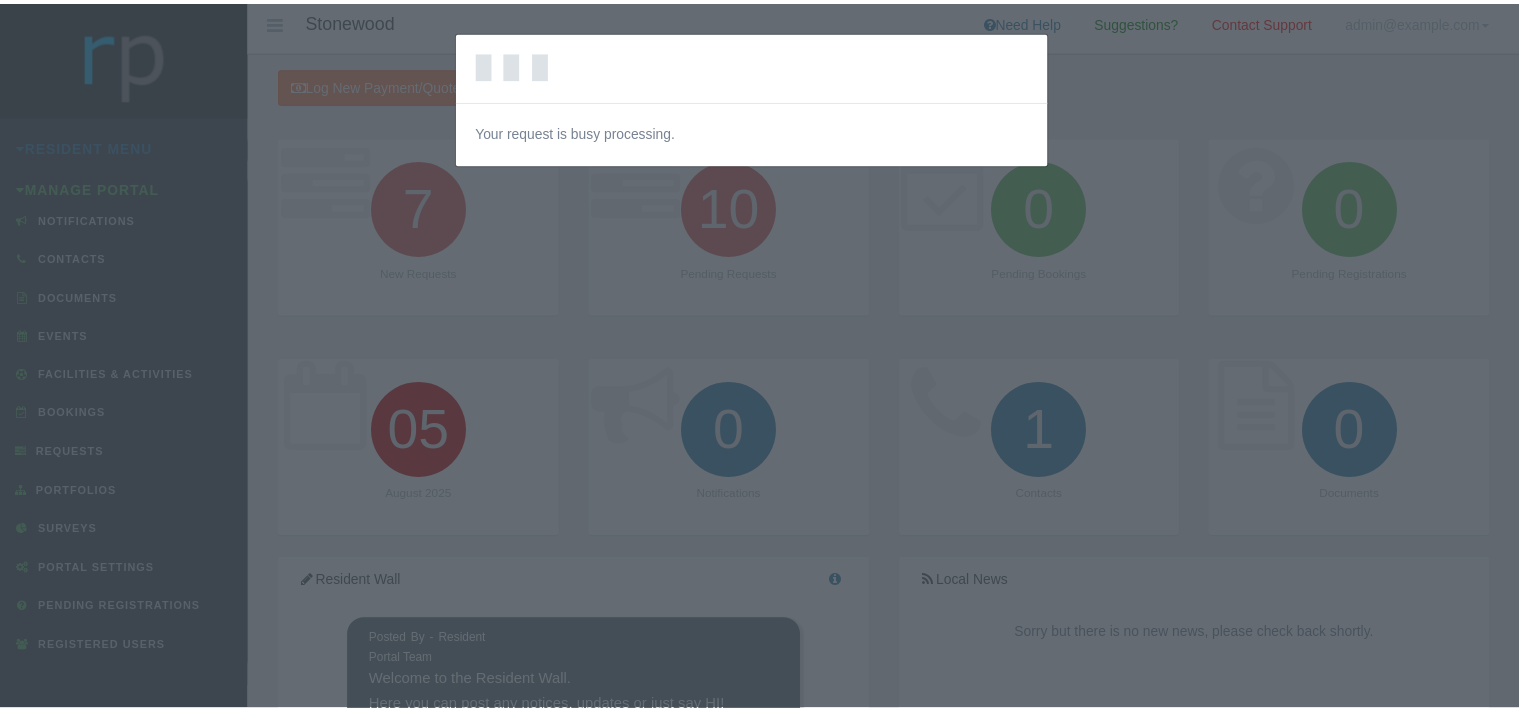 scroll, scrollTop: 0, scrollLeft: 0, axis: both 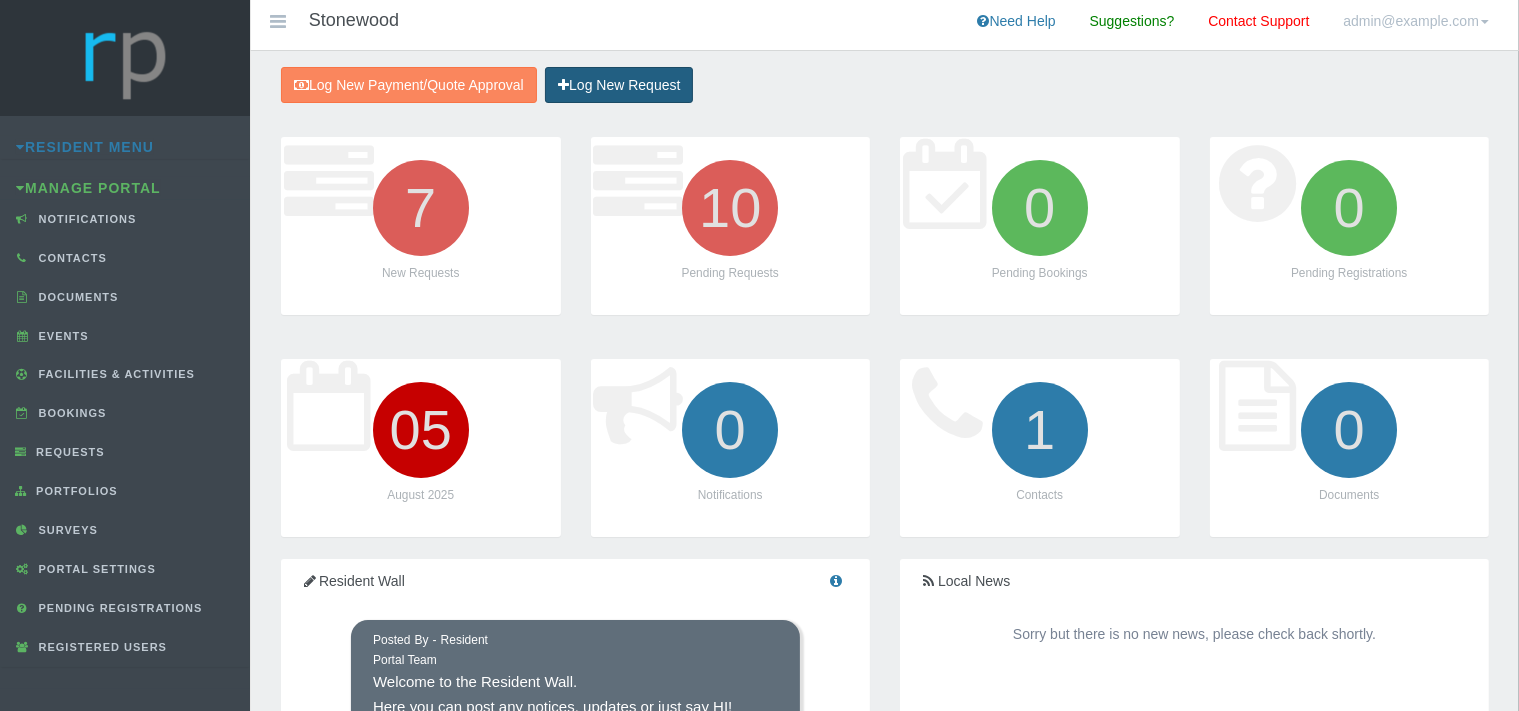 click on "Log New Request" at bounding box center [619, 85] 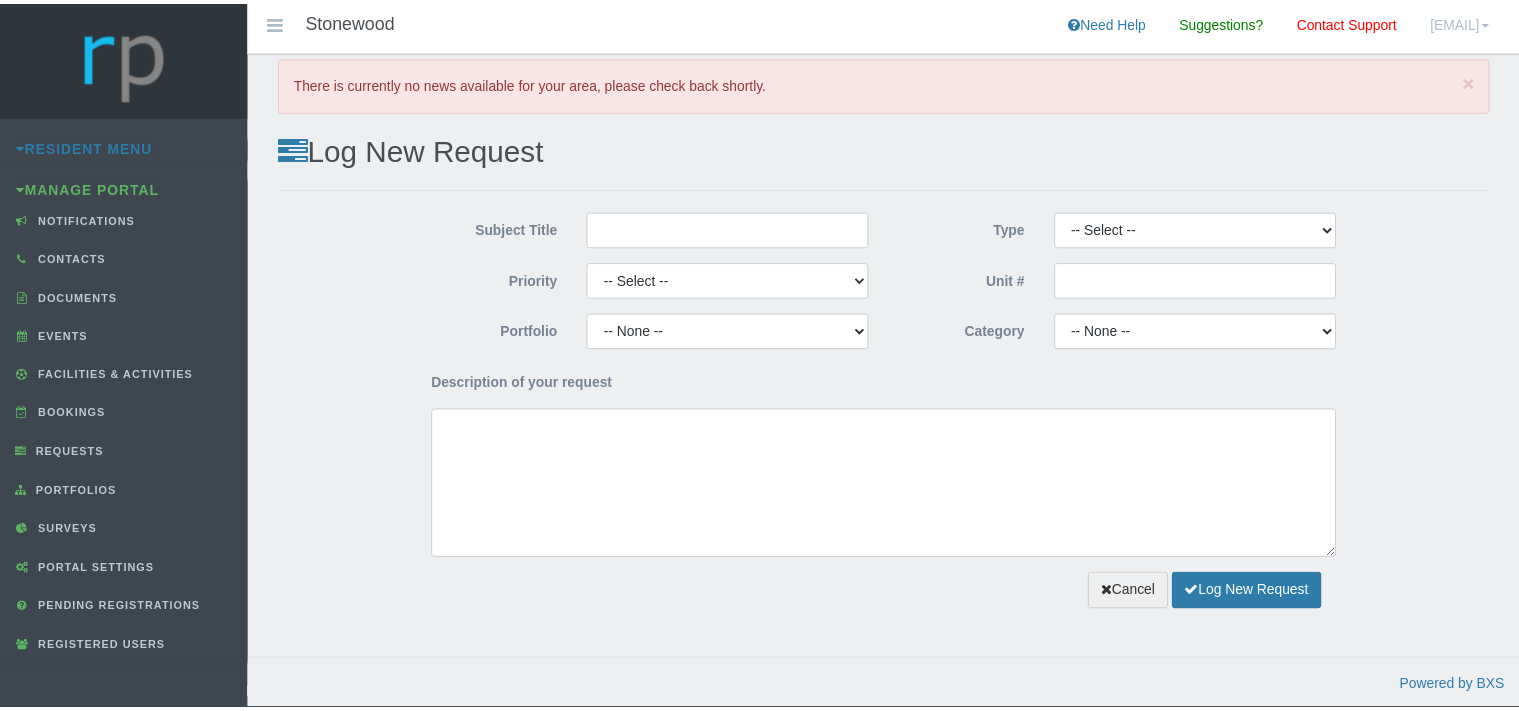 scroll, scrollTop: 0, scrollLeft: 0, axis: both 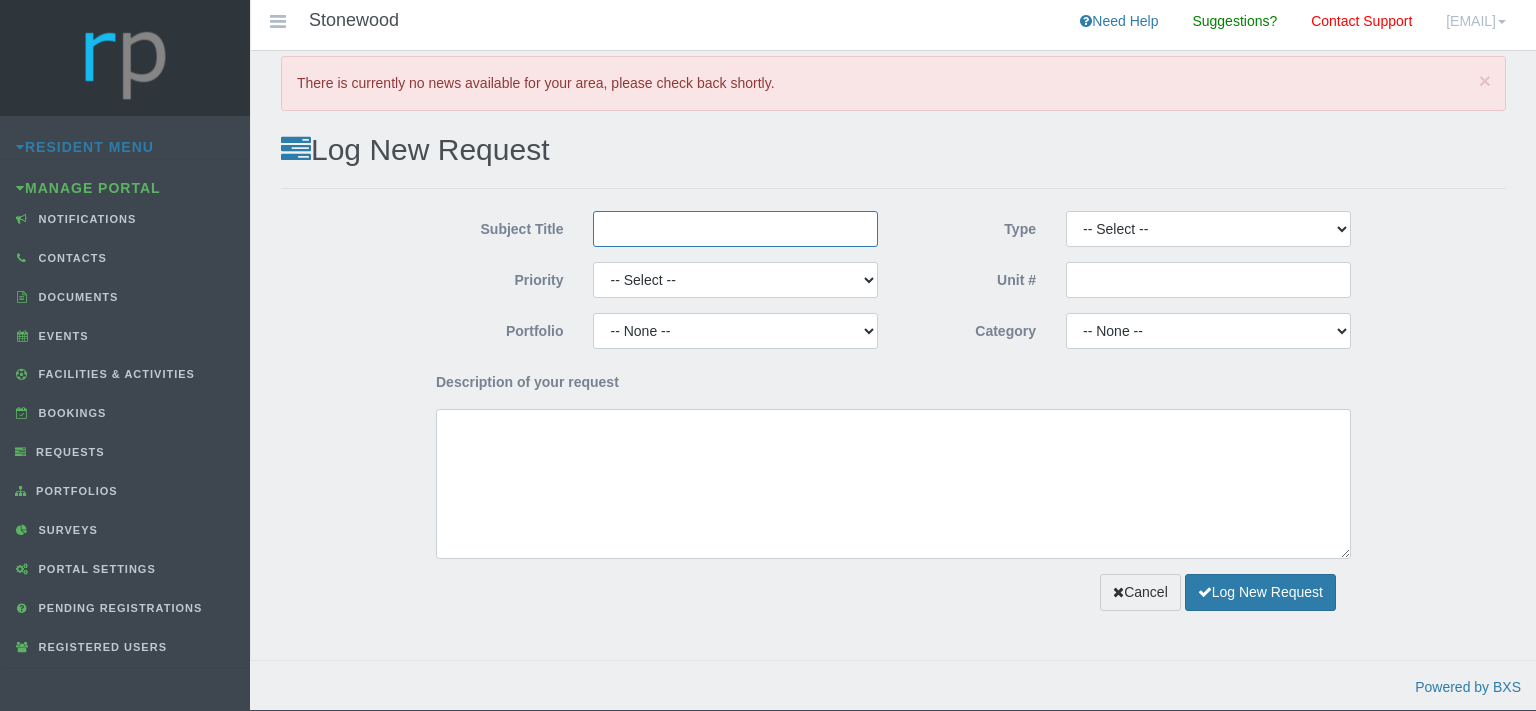 click on "Subject Title" at bounding box center (735, 229) 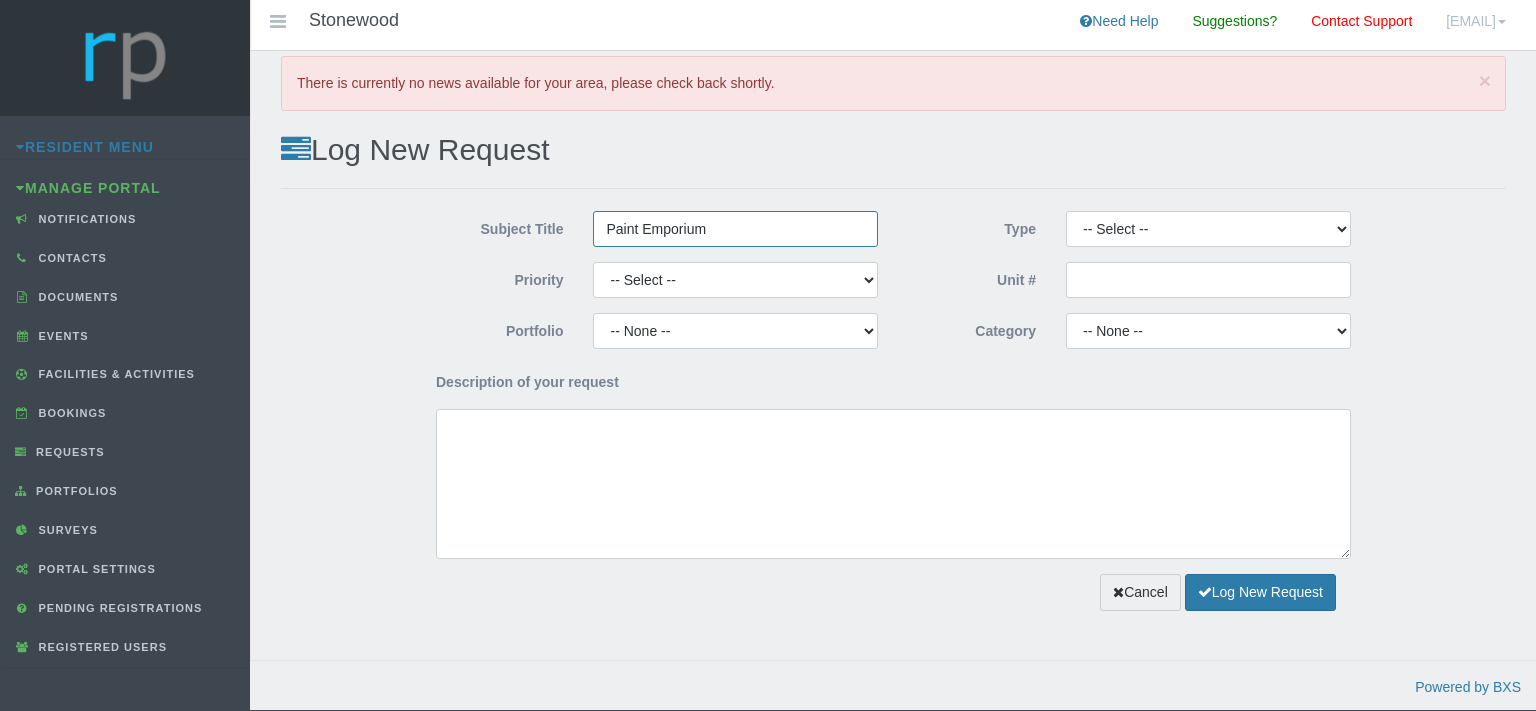 type on "Paint Emporium" 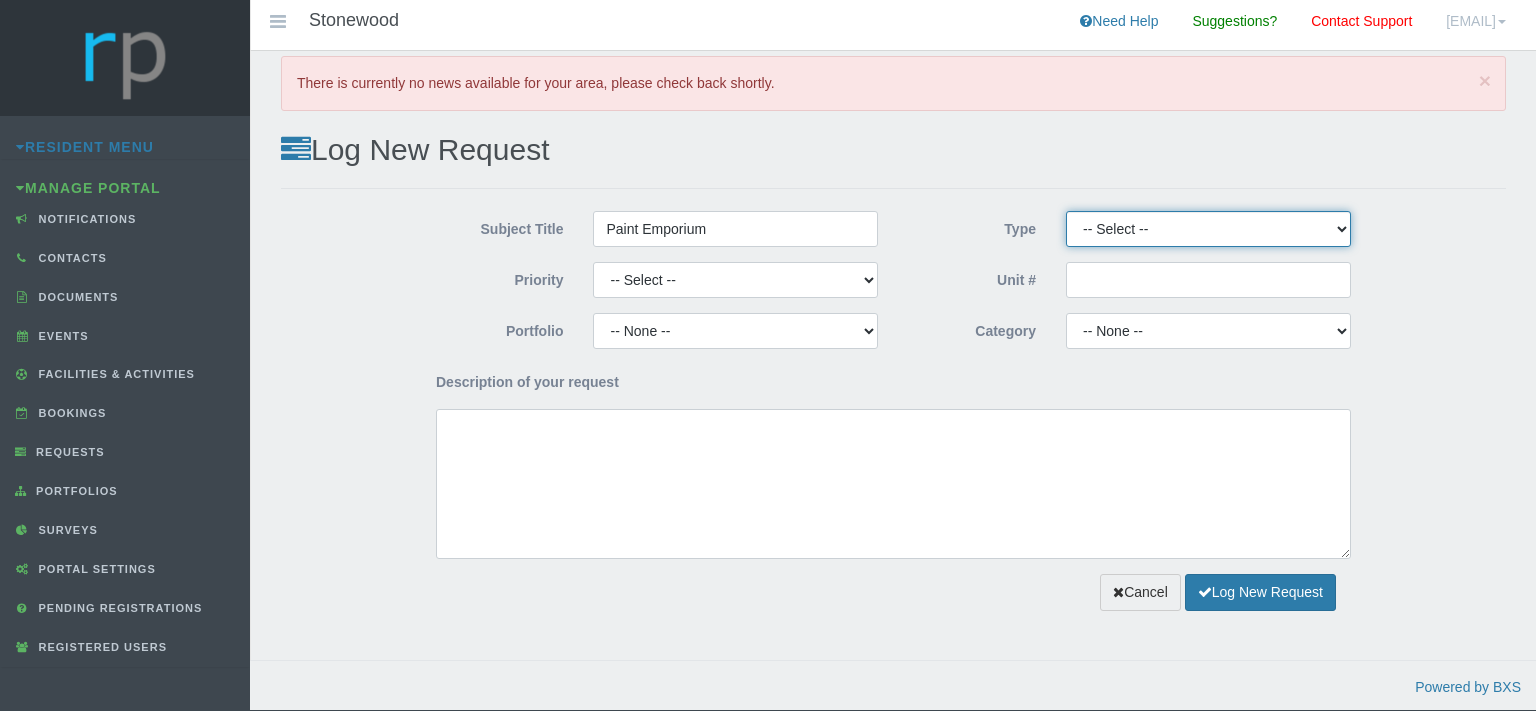 click on "-- Select --
Complaint
Compliment
Enquiry
Request for maintenance
Other (not listed)
Payment Approval
Quote Approval
Suggestion" at bounding box center (1208, 229) 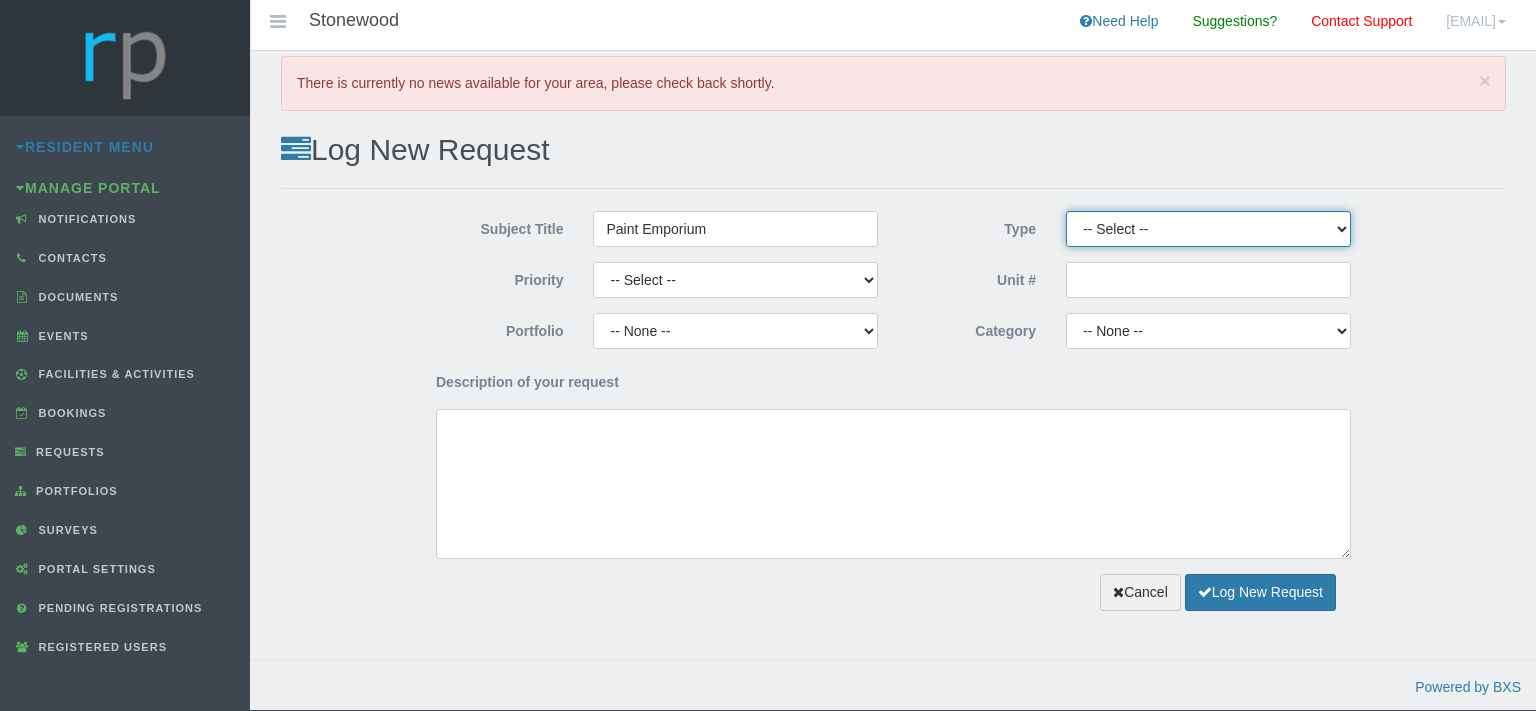 select on "QUOTE" 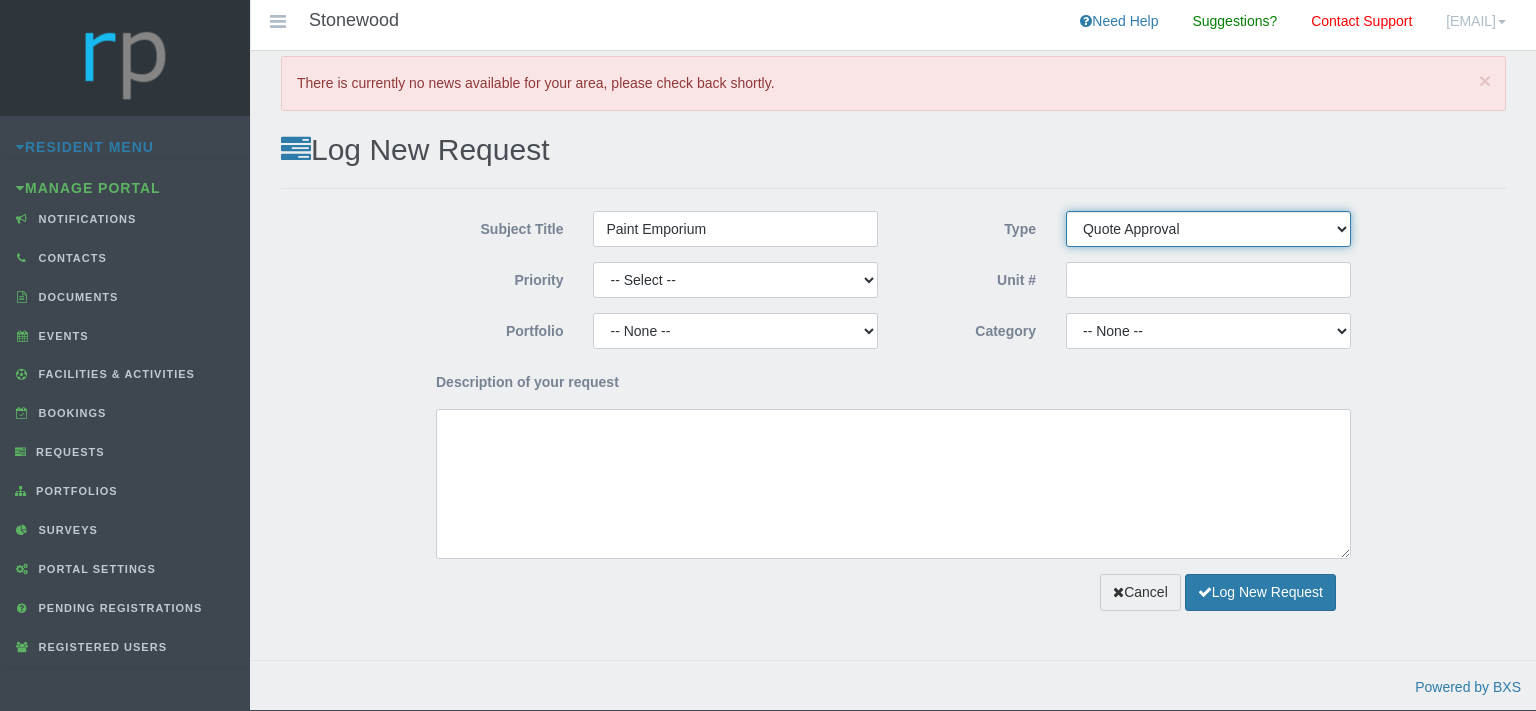 click on "Quote Approval" at bounding box center (0, 0) 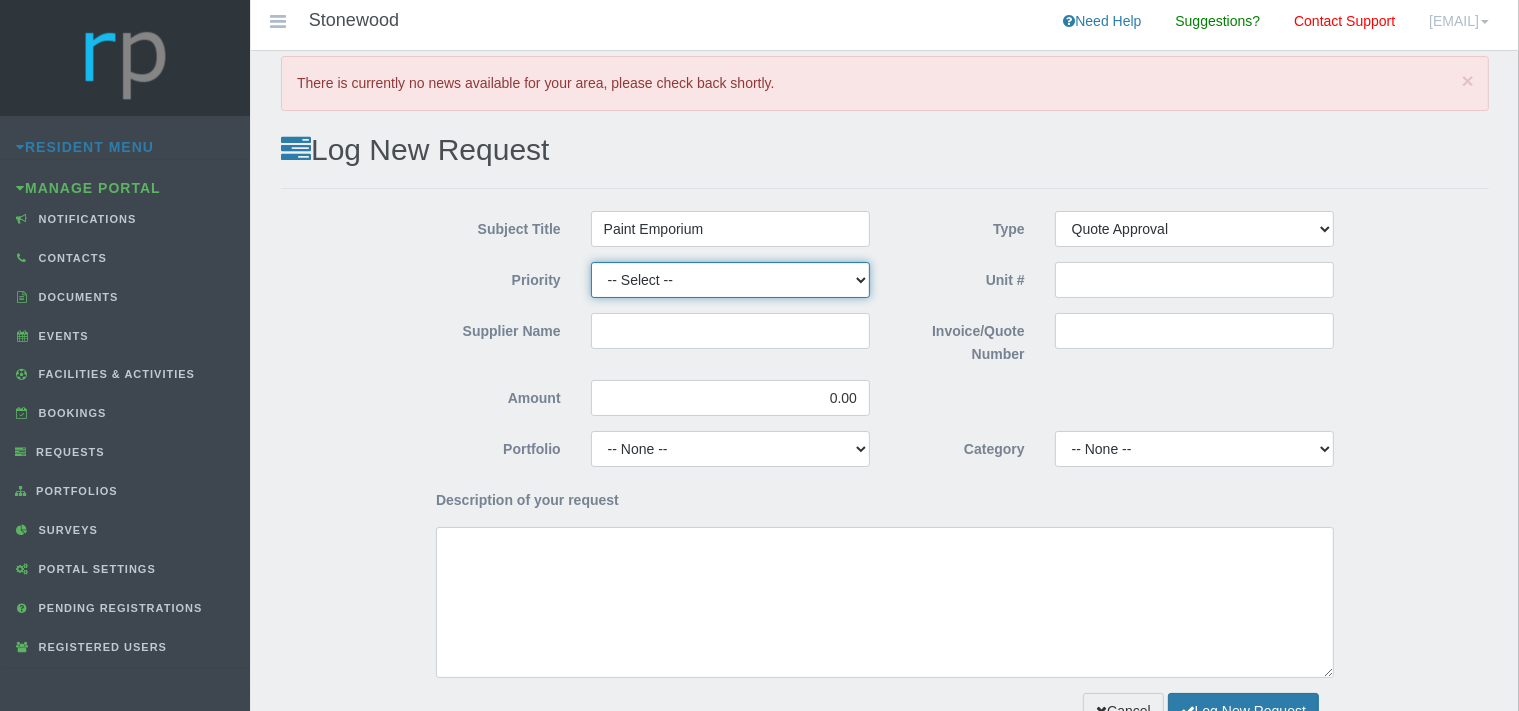 click on "-- Select --
High
Low
Normal" at bounding box center (730, 280) 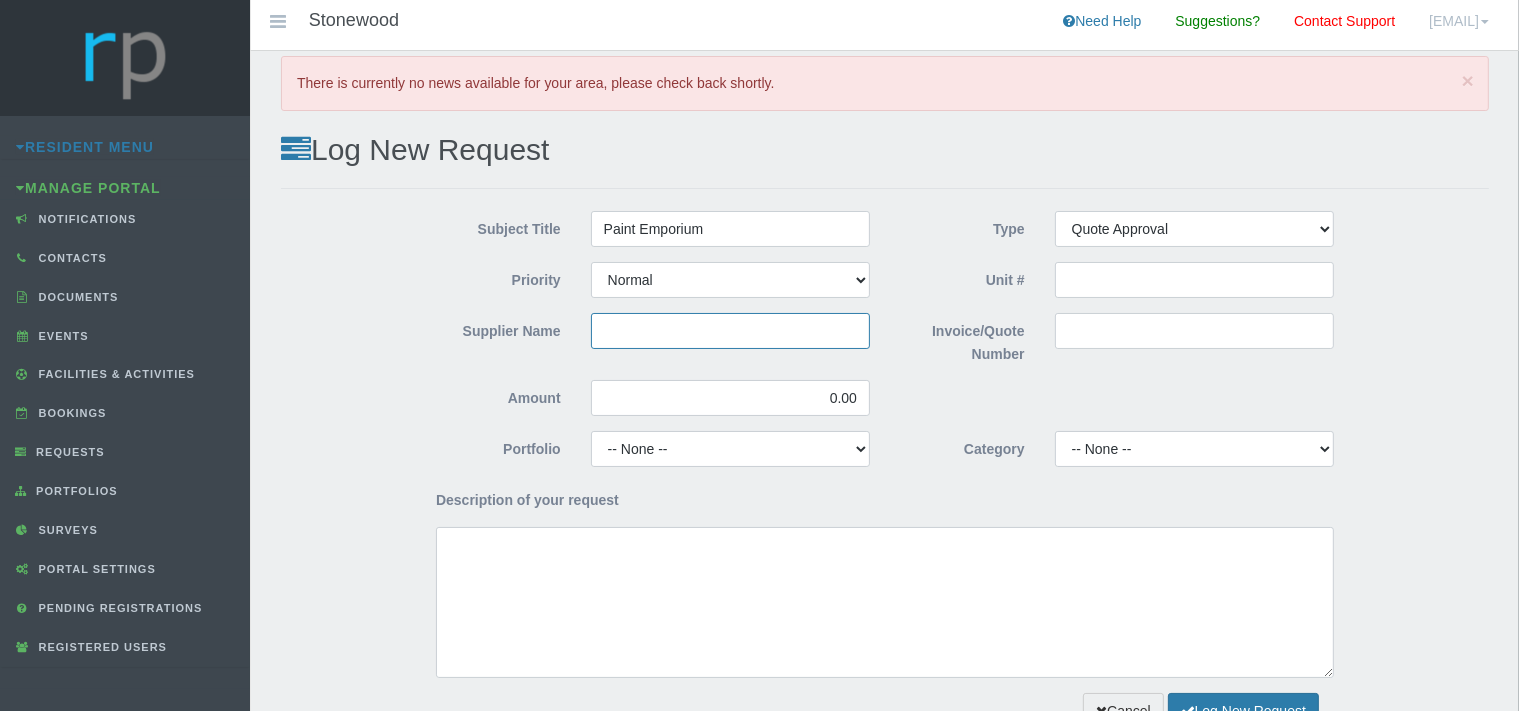 click on "Supplier Name" at bounding box center (730, 331) 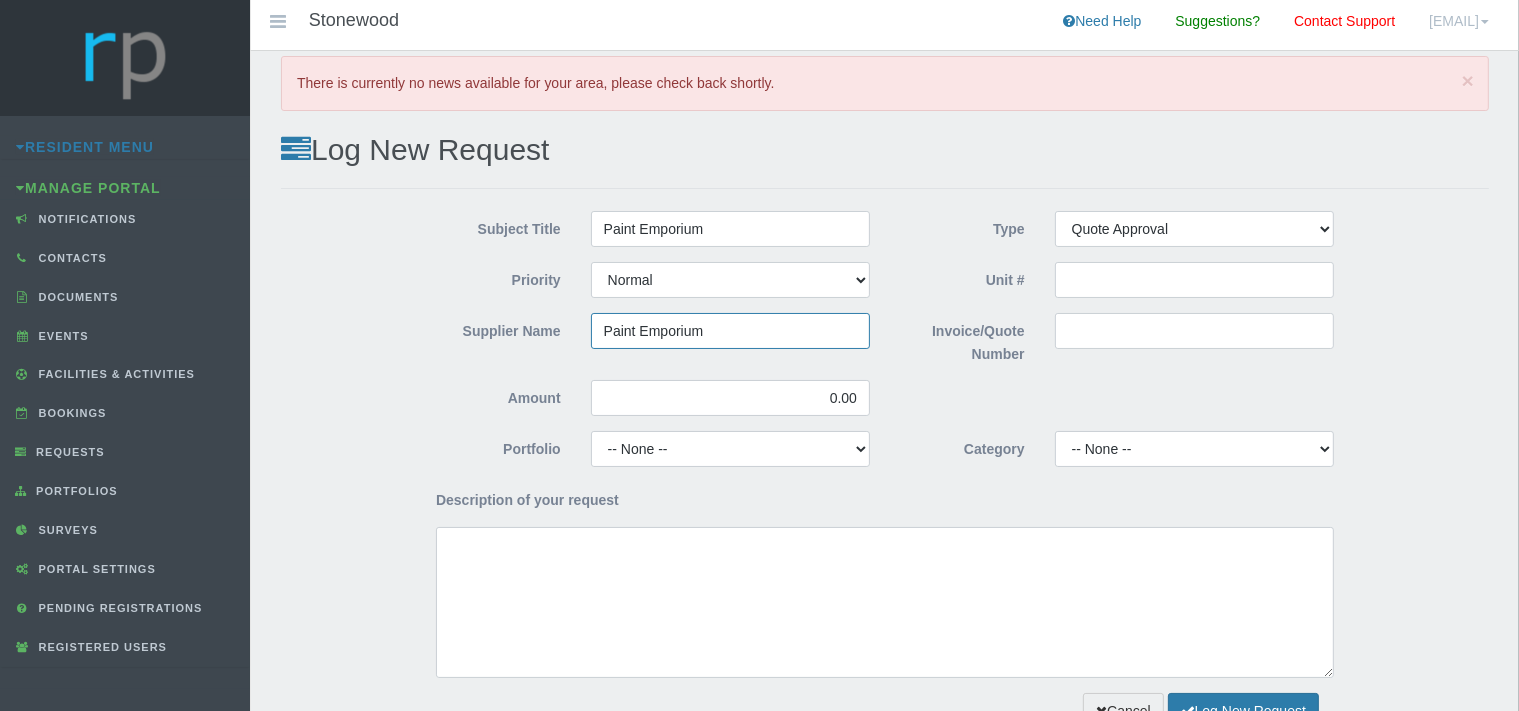 type on "Paint Emporium" 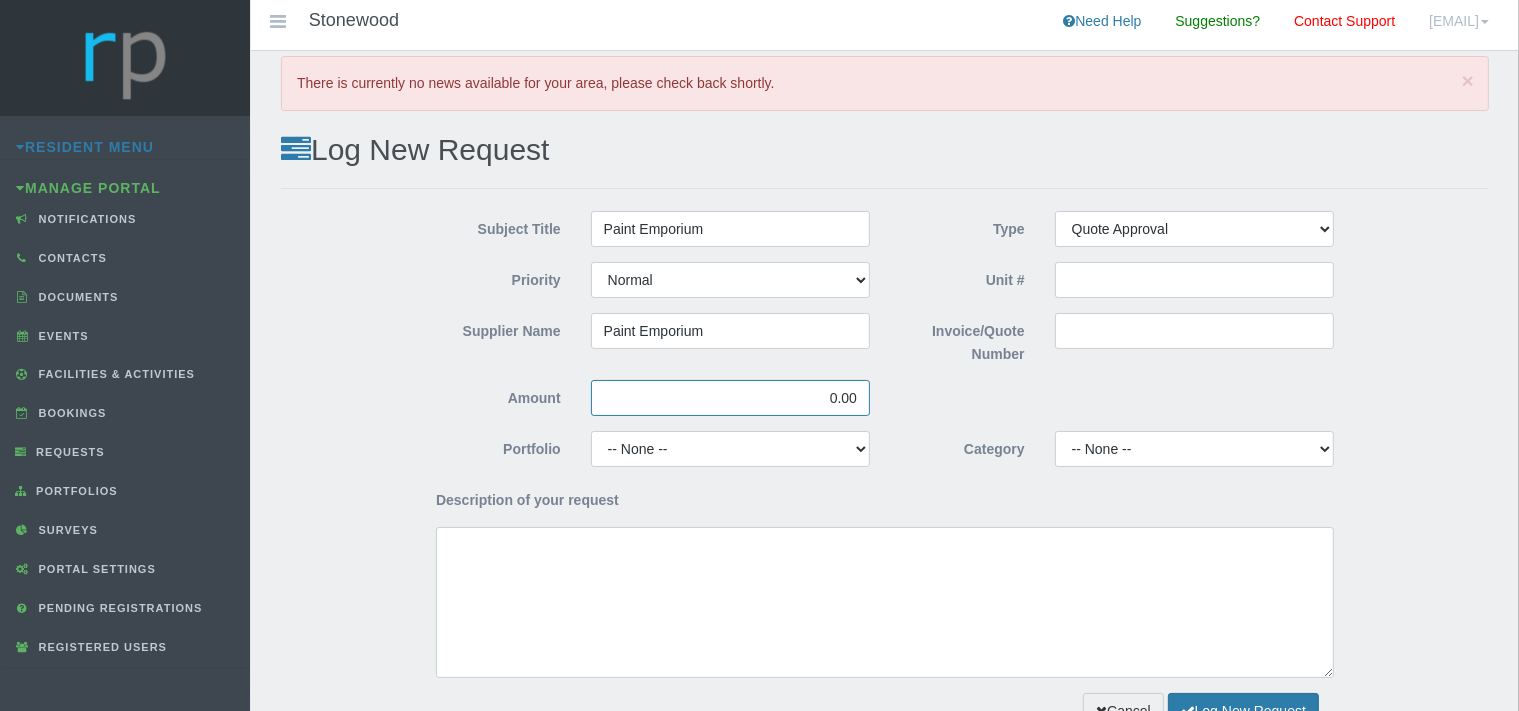 drag, startPoint x: 863, startPoint y: 398, endPoint x: 813, endPoint y: 398, distance: 50 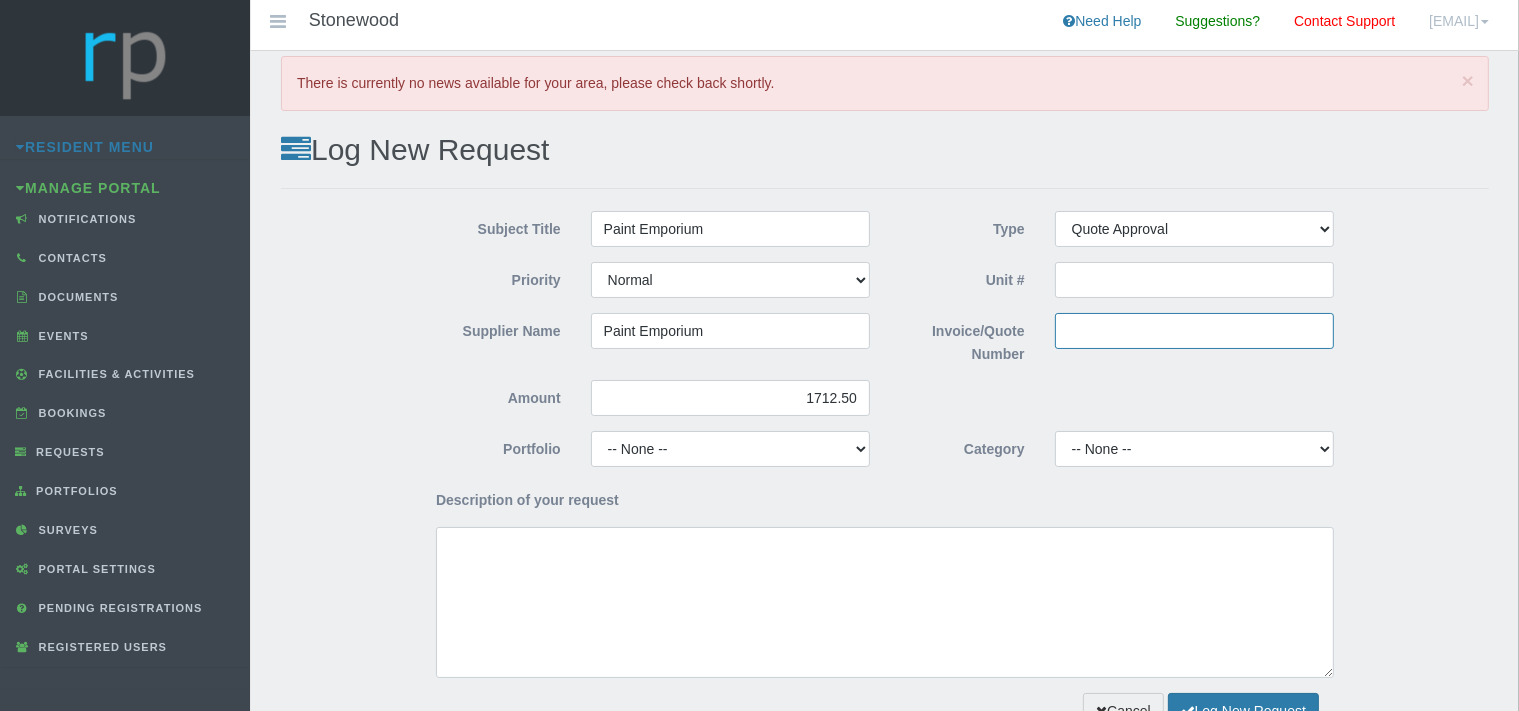 type on "1,712.50" 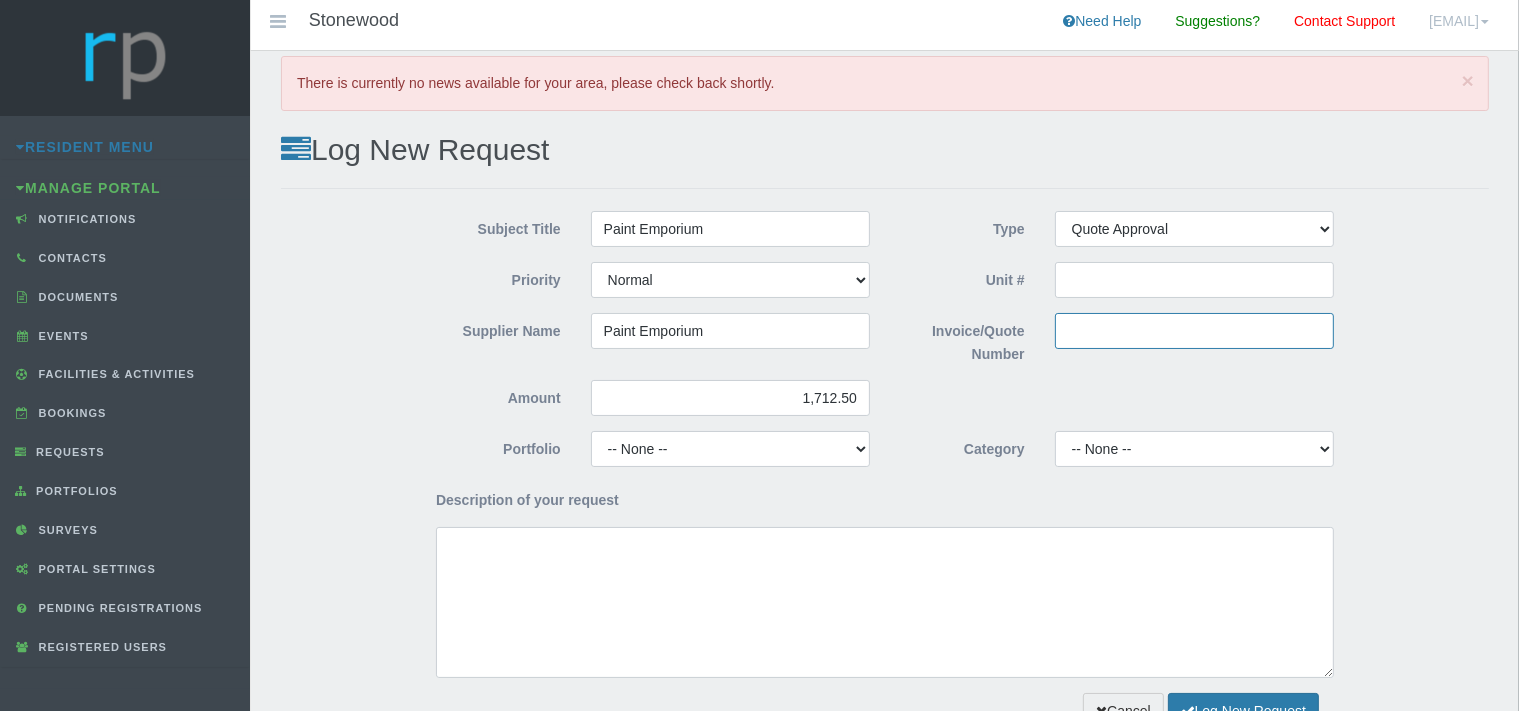 click on "Invoice/Quote Number" at bounding box center [1194, 331] 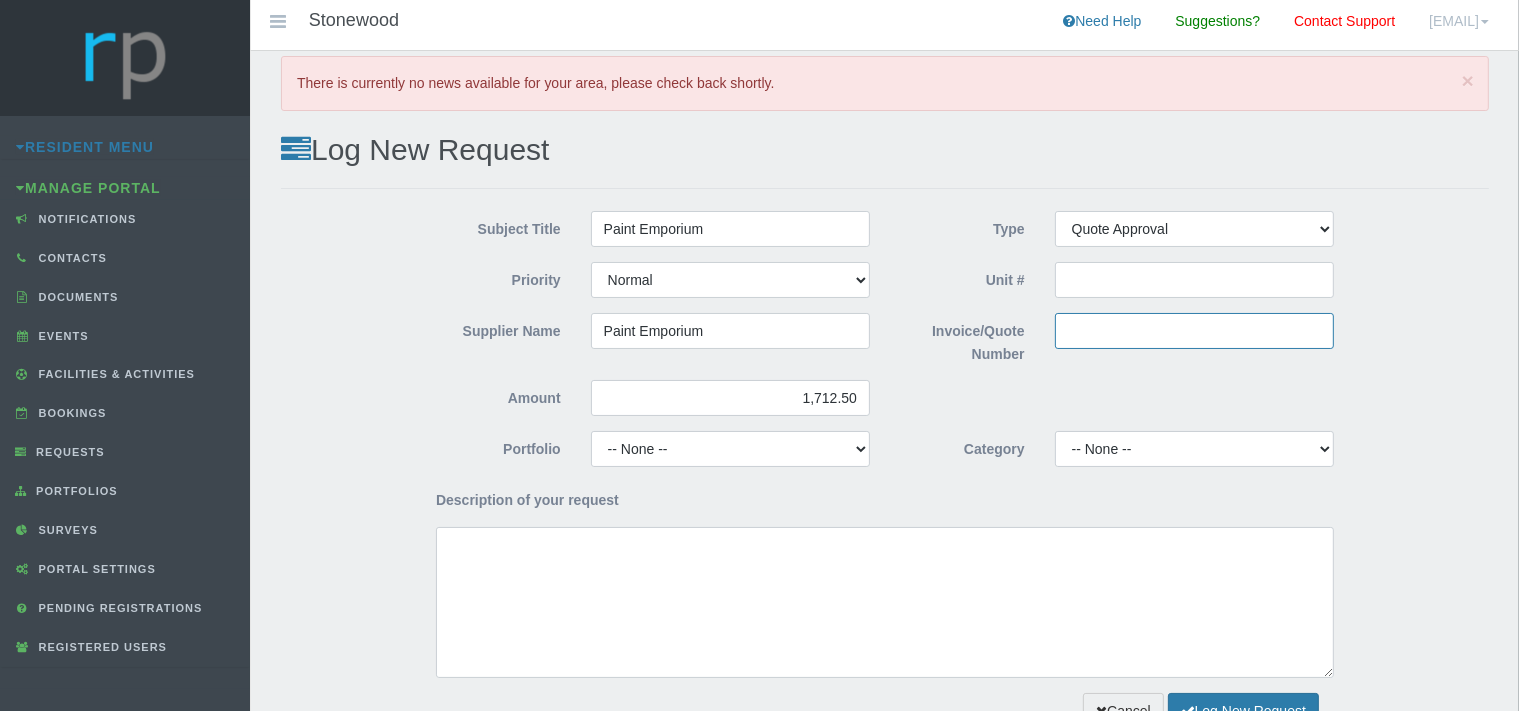 click on "Invoice/Quote Number" at bounding box center (1194, 331) 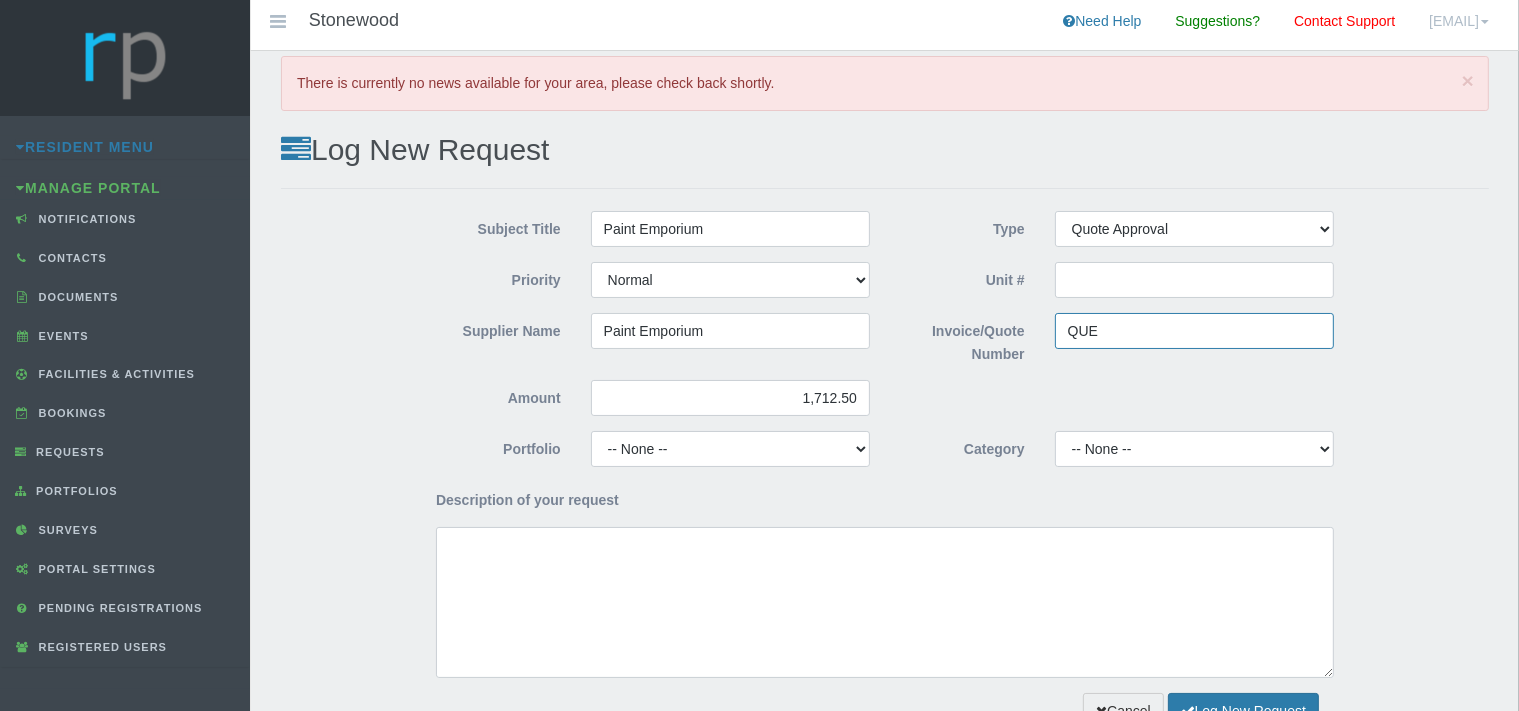click on "QUE" at bounding box center [1194, 331] 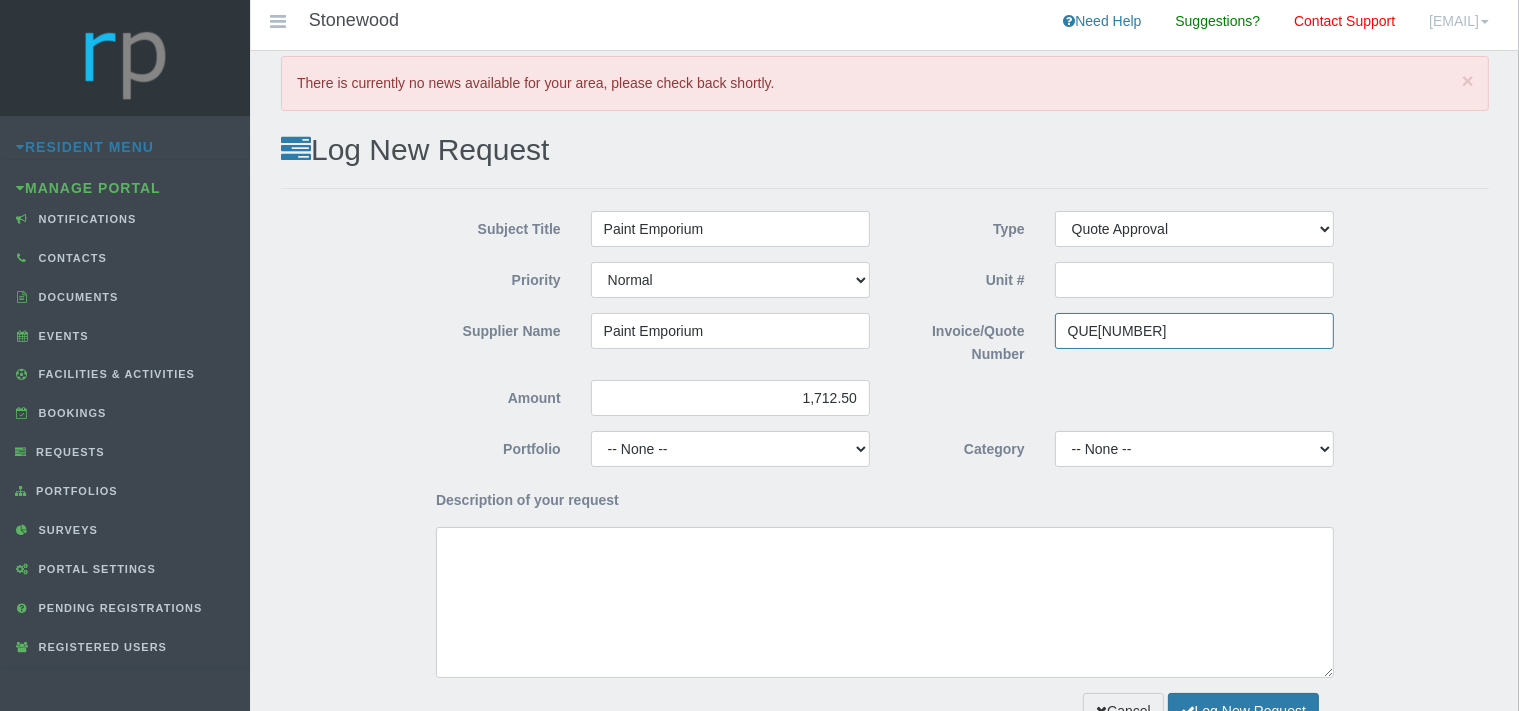 type on "[DOCUMENT_ID]" 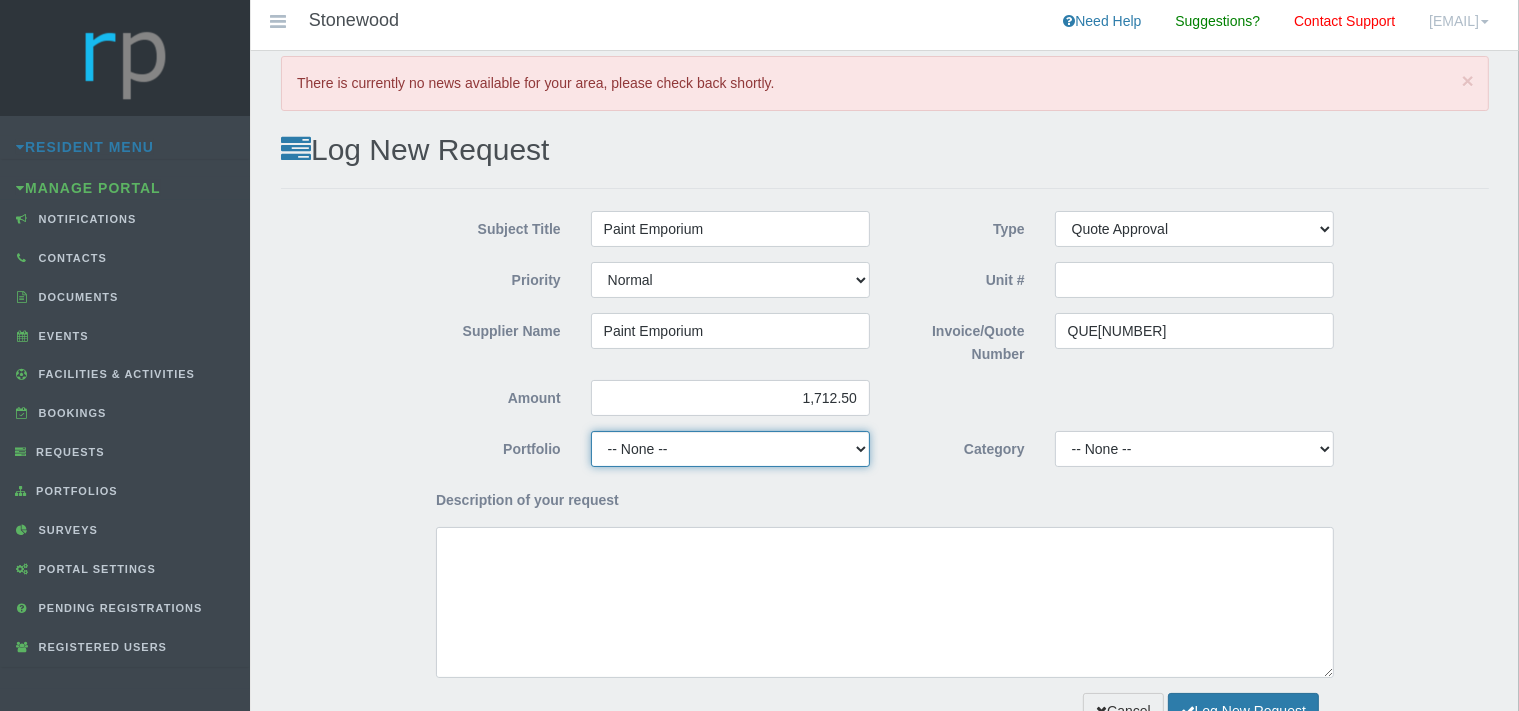 click on "-- None --
Chairperson
Communication
Estate Manager
Finance
Gardens
Maintenance
Managing Agent
Security
Solar" at bounding box center [730, 449] 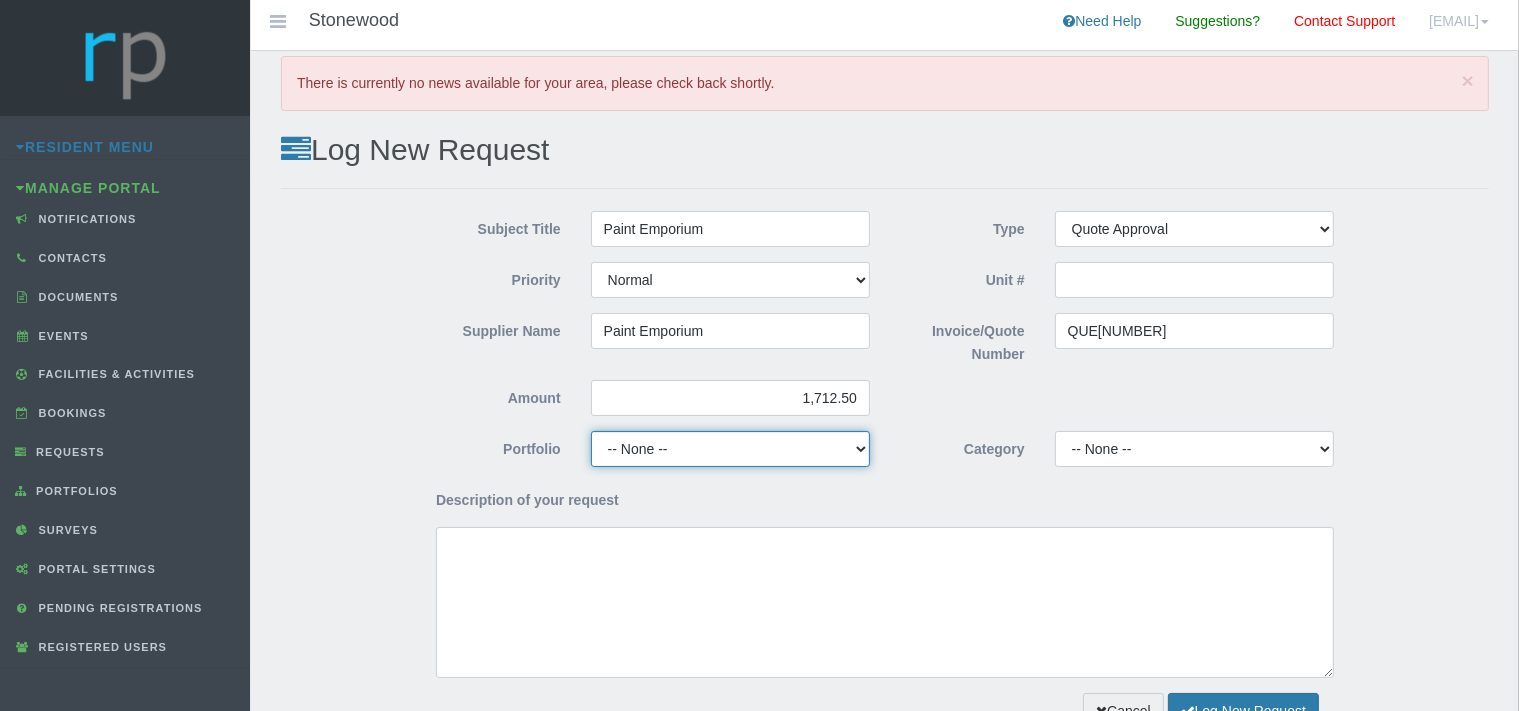 select on "FINANCE" 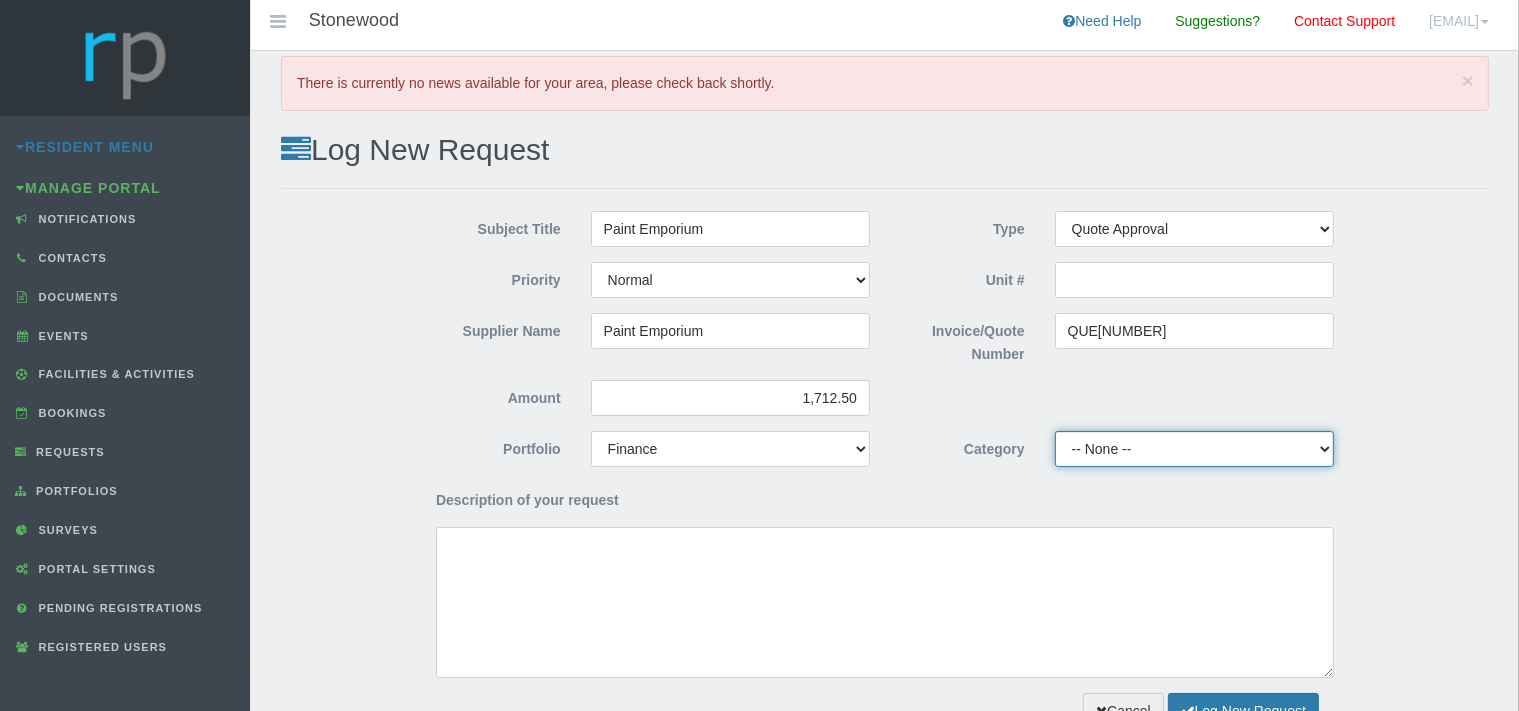 click on "-- None --
10 YMP - Borehole
10 YMP - Fire Equipment
10 YMP - Garden upgrades
10 YMP - General Maintenance, DSTV Repairs, Paving & Other
10 YMP - Plumbing day to day
10 YMP - Roofing
10 YMP - Security - Intercom
10 YMP - Windows
10 YMP Building Repairs - Clubhouse Windows
10 YMP Building Repairs - Garden & Geyser Gates
10 YMP Building Repairs - Painting
10 YMP Building Repairs - Pool
10 YMP Electrical
10 YMP Electrical - Solar Project
10 YMP Security - Callouts
10 YMP Security - Fence COC & repairs
Admin Levy Consumables
Admin Levy Landscaping & Rubble Removal" at bounding box center (1194, 449) 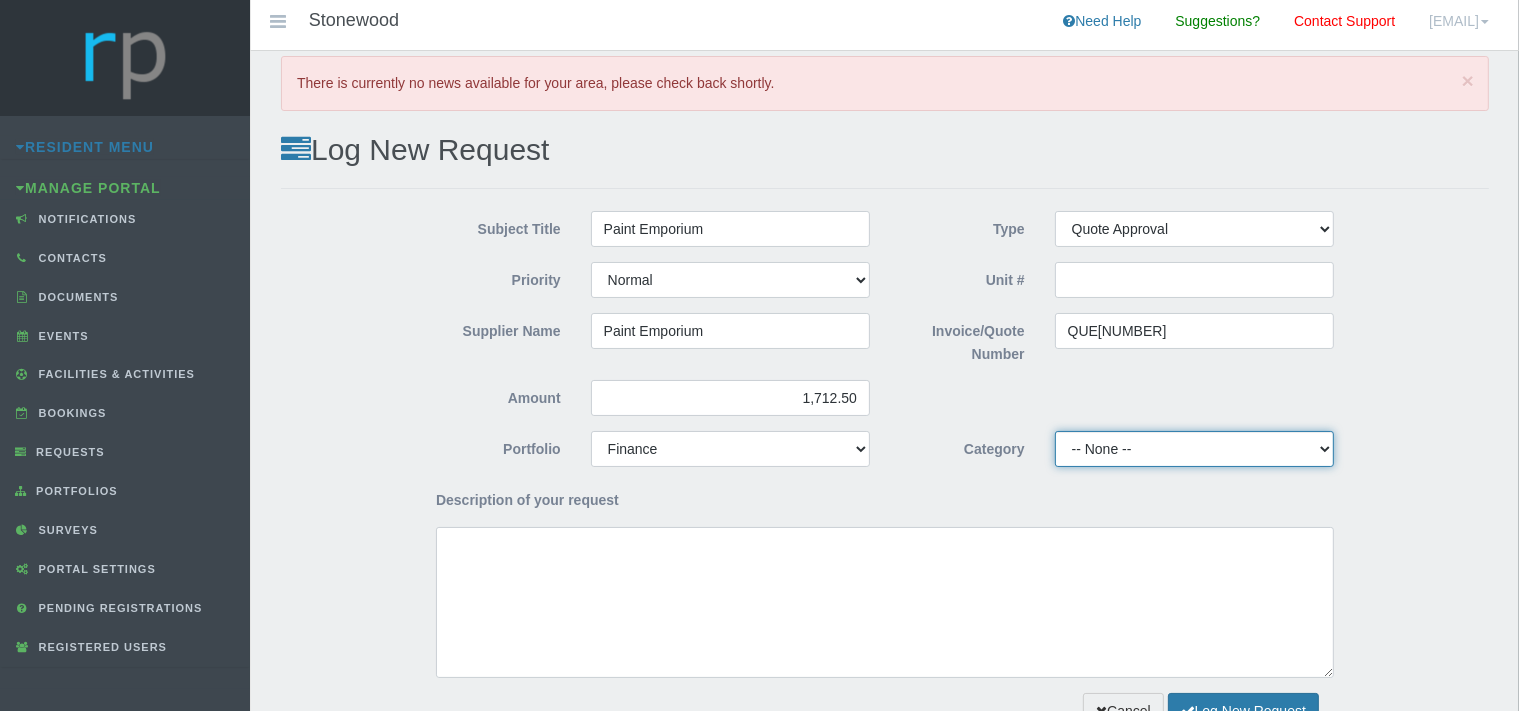 select on "47cba19c-23cf-45a9-a25d-f98a2e8b02b4" 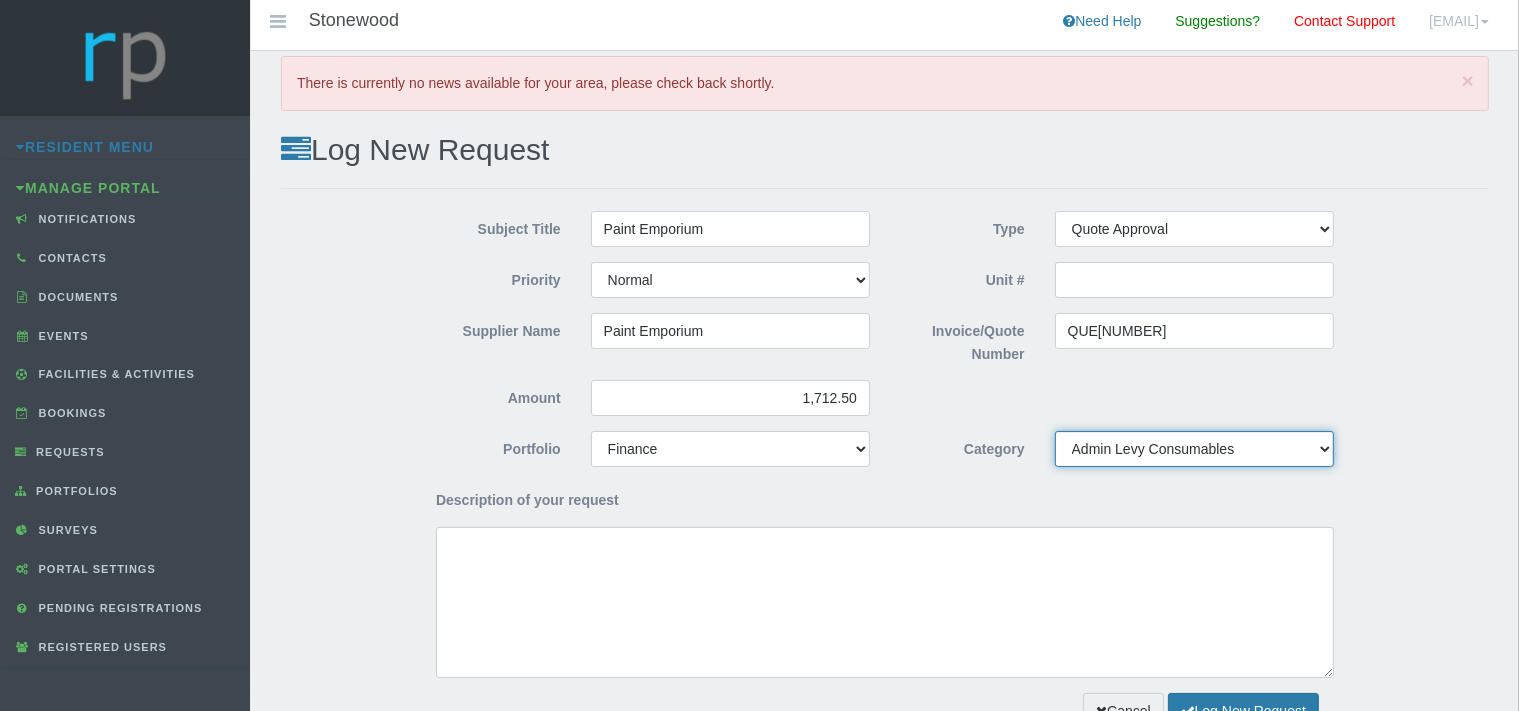 click on "Admin Levy Consumables" at bounding box center [0, 0] 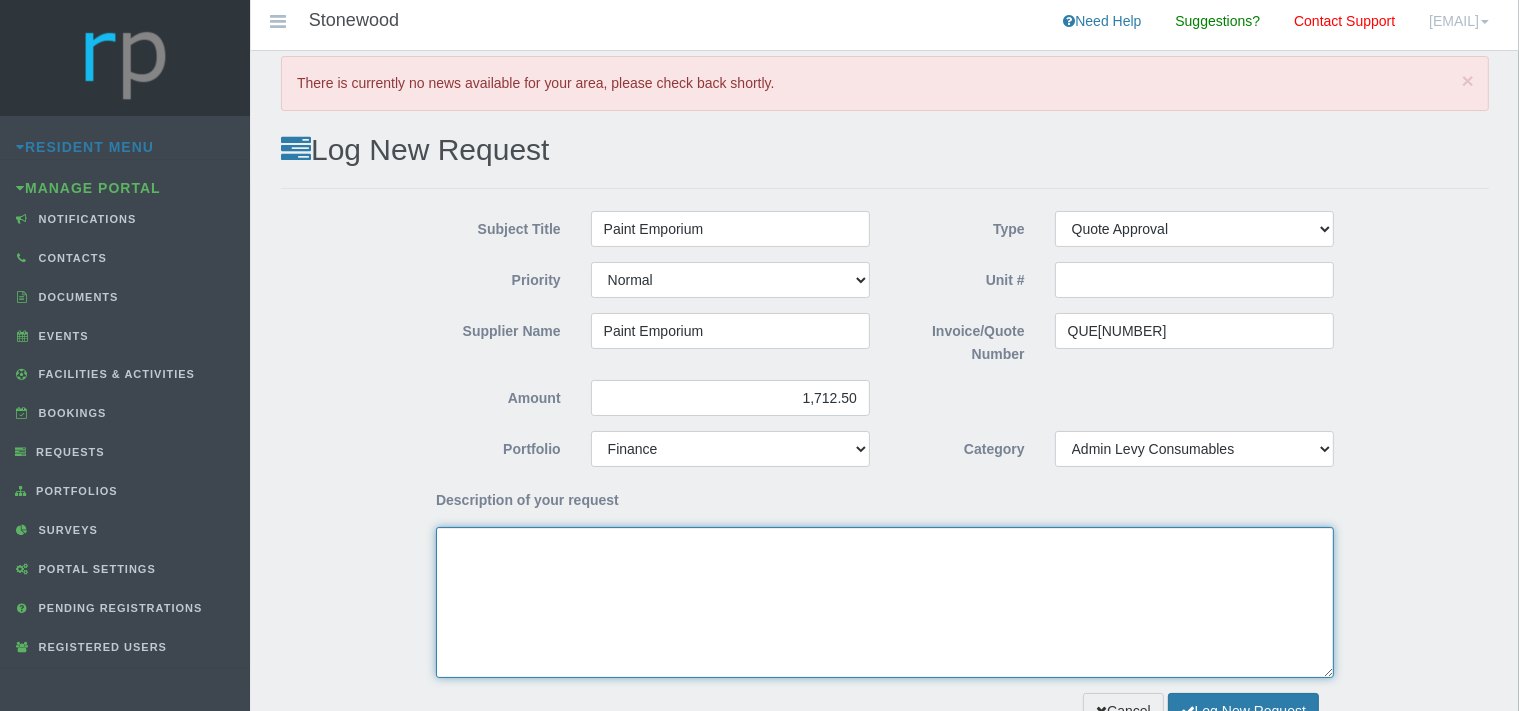 click on "Description of your request" at bounding box center (885, 602) 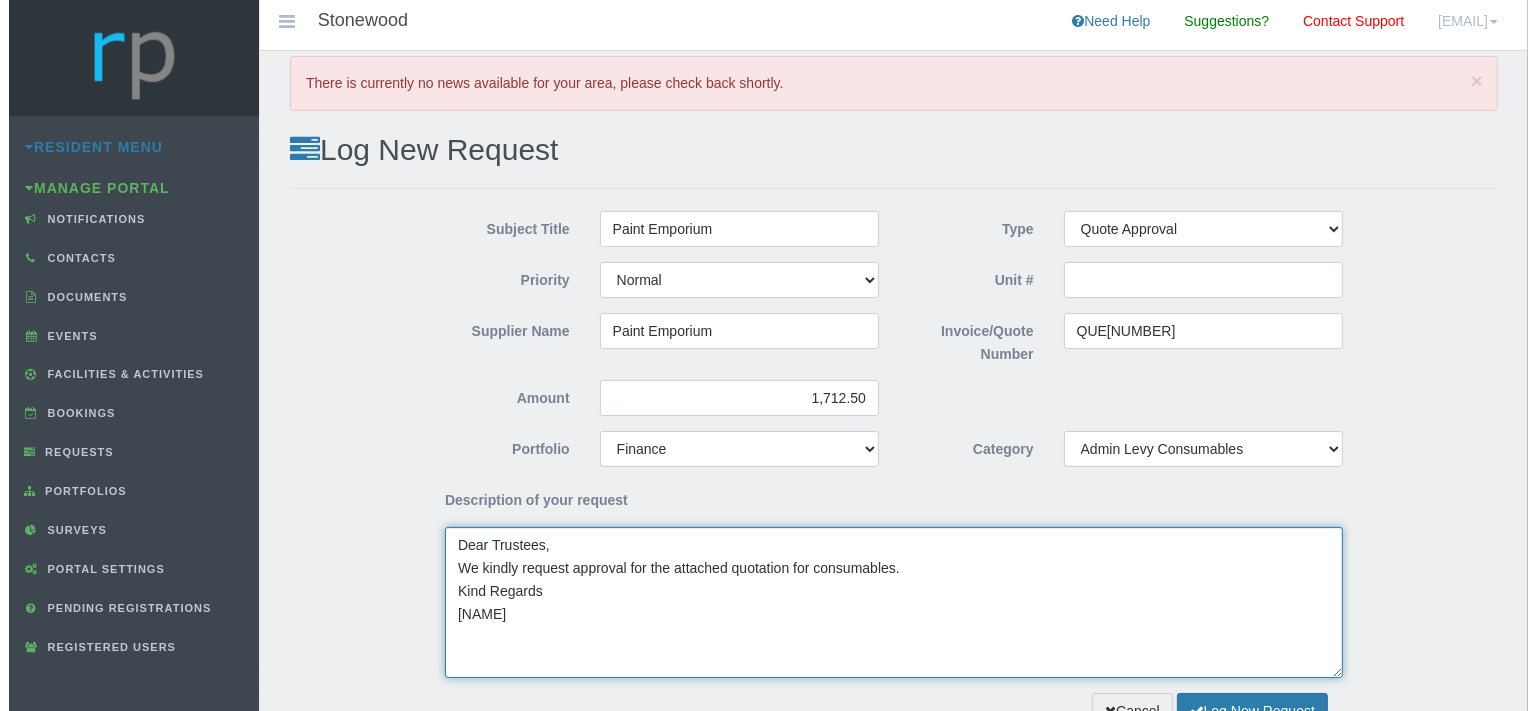 scroll, scrollTop: 72, scrollLeft: 0, axis: vertical 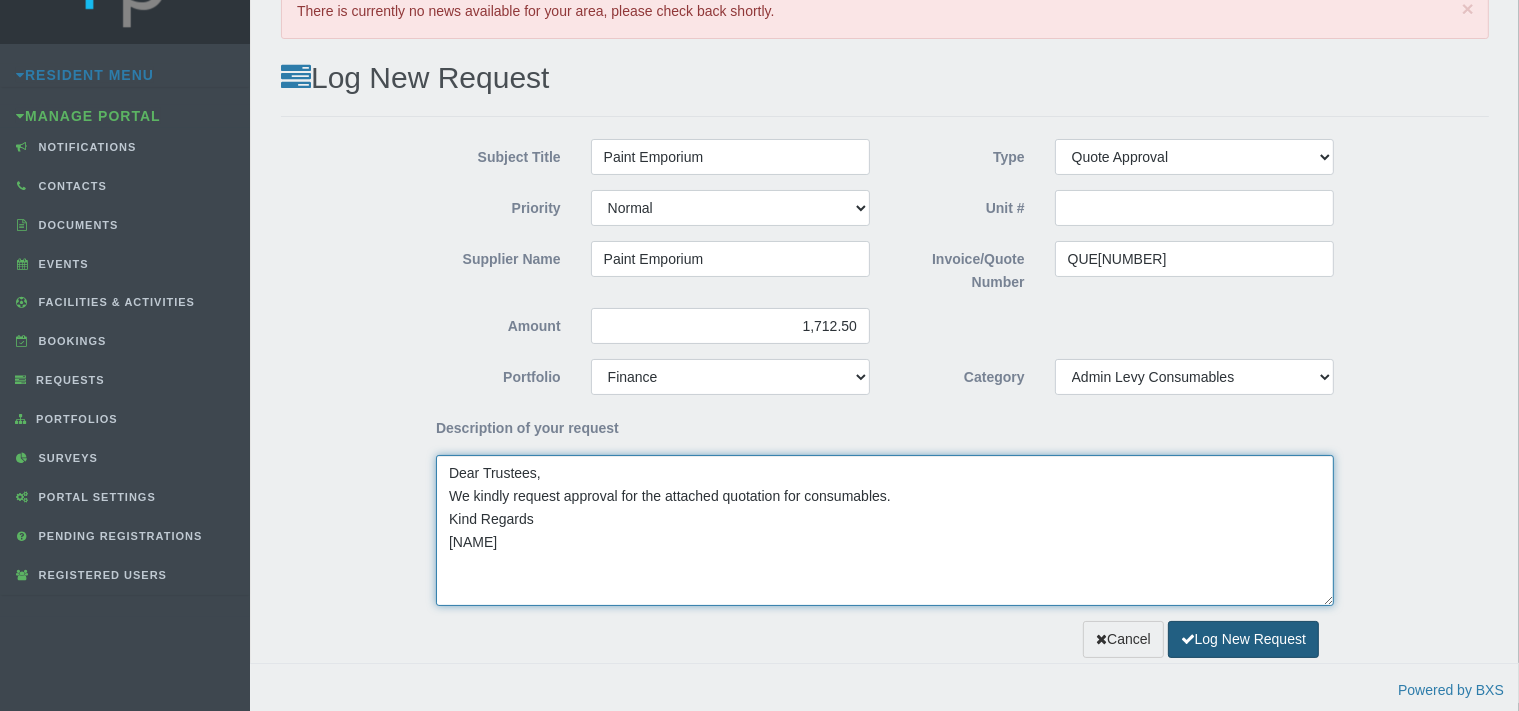 type on "Dear Trustees,
We kindly request approval for the attached quotation for consumables.
Kind Regards
[FIRST]" 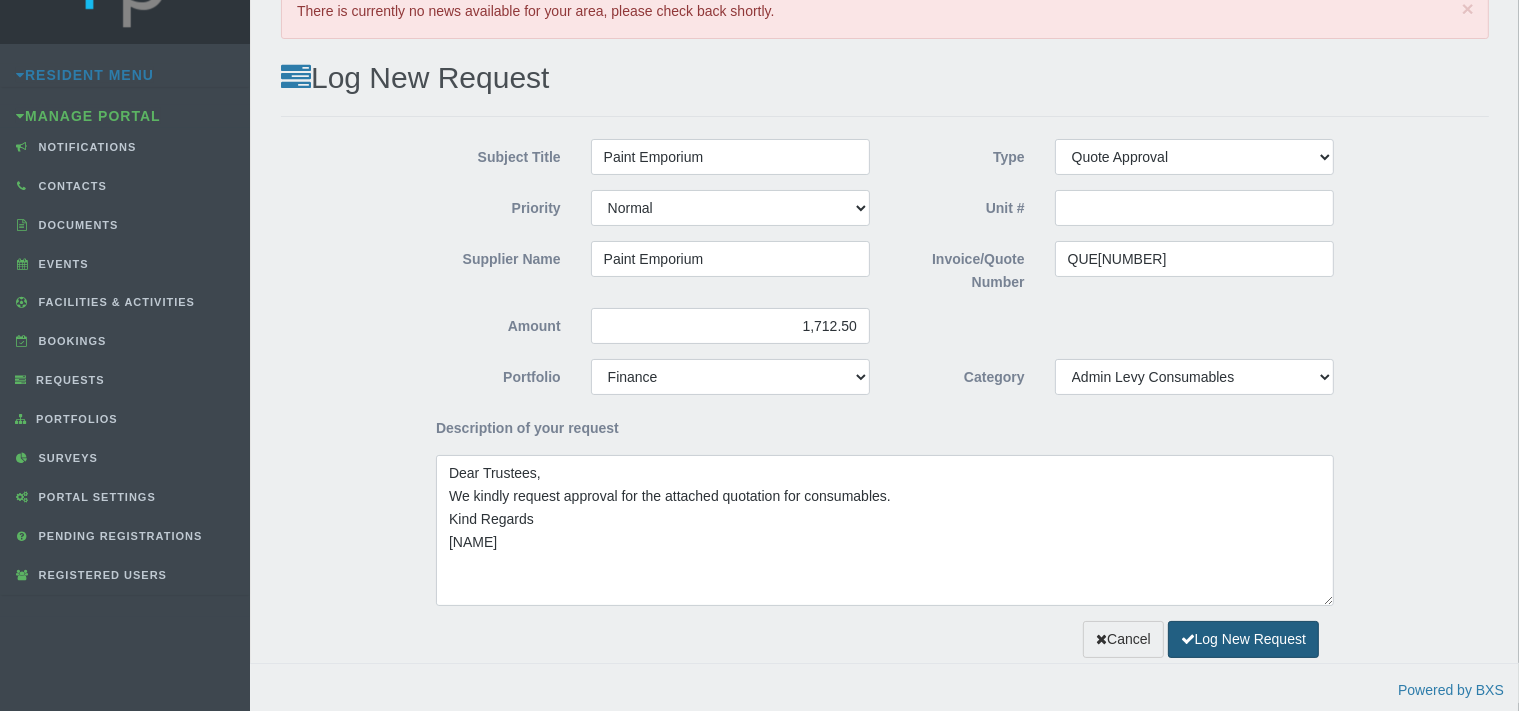 click on "Log New Request" at bounding box center [1243, 639] 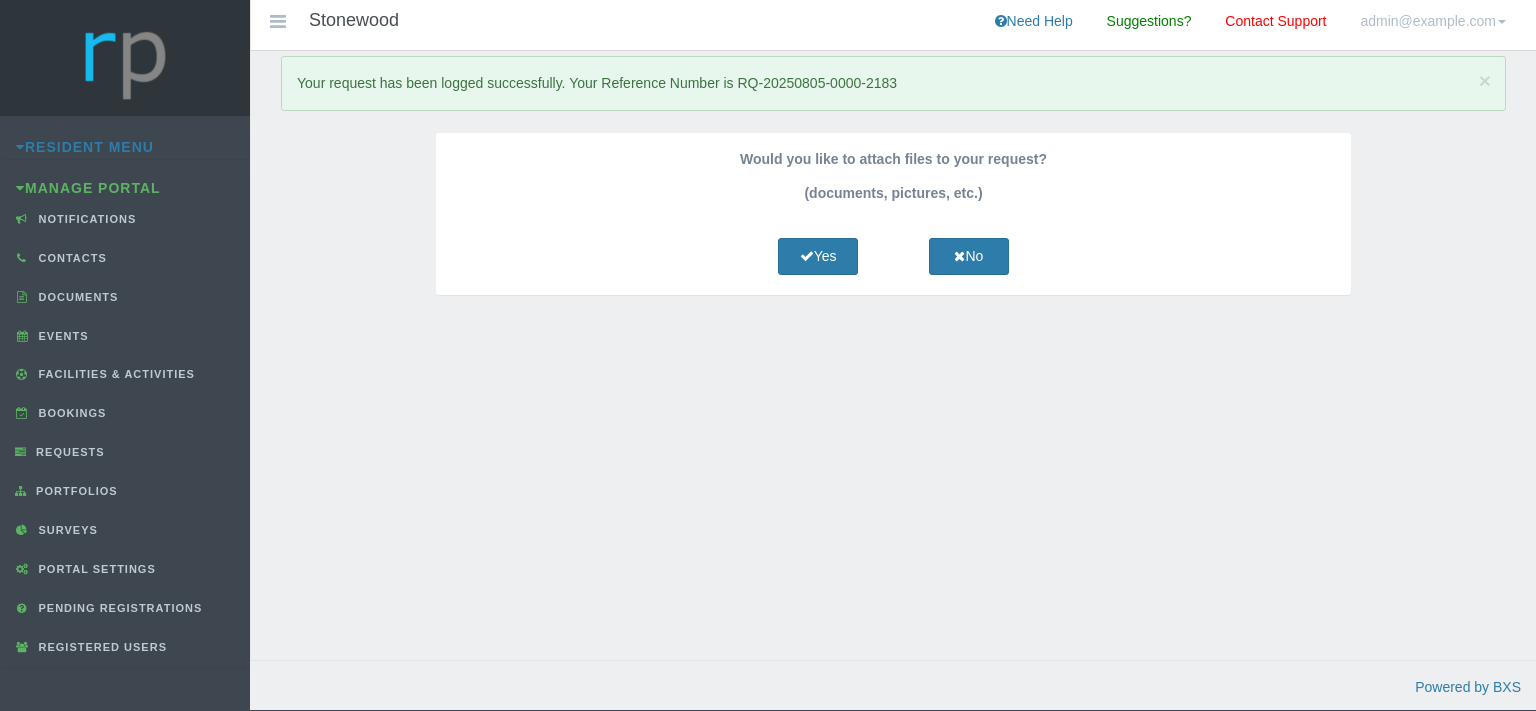 scroll, scrollTop: 0, scrollLeft: 0, axis: both 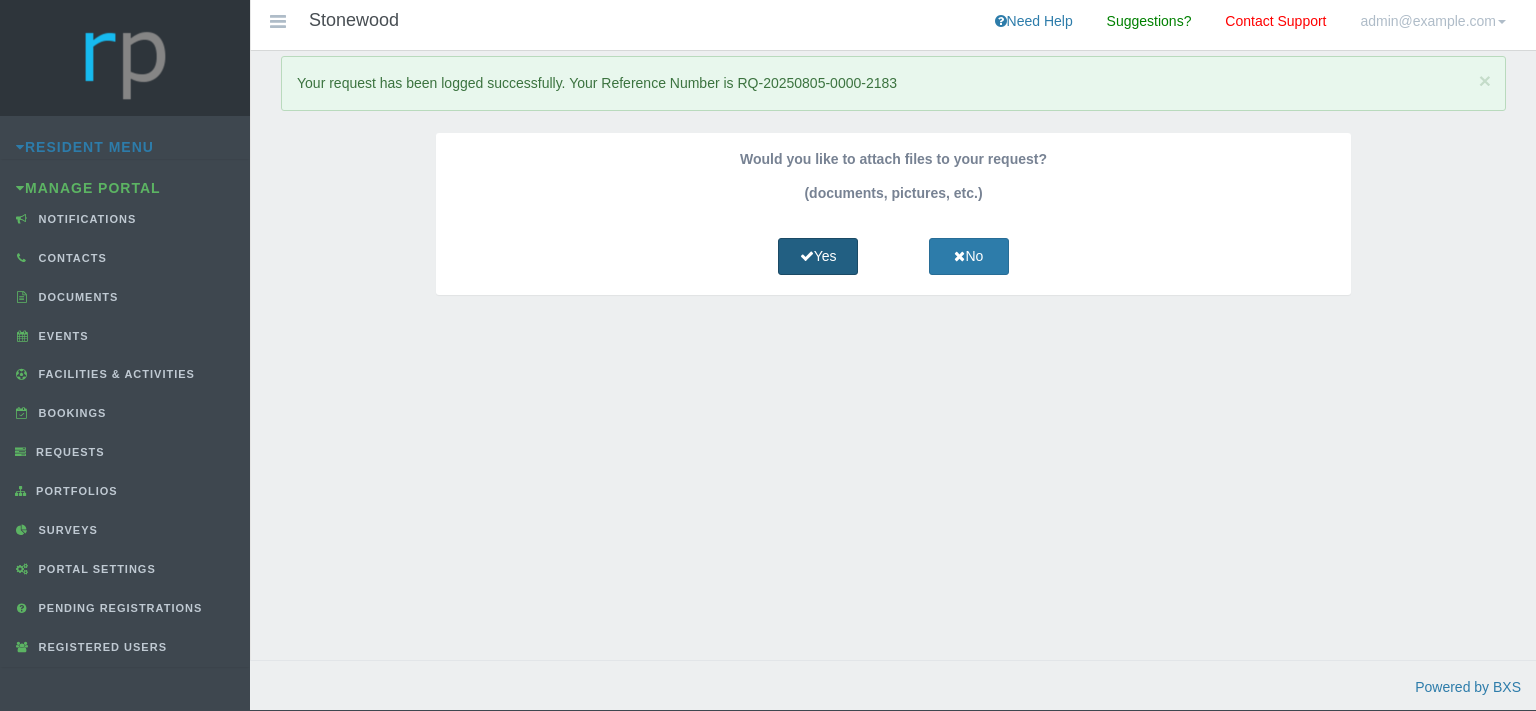 click on "Yes" at bounding box center (818, 256) 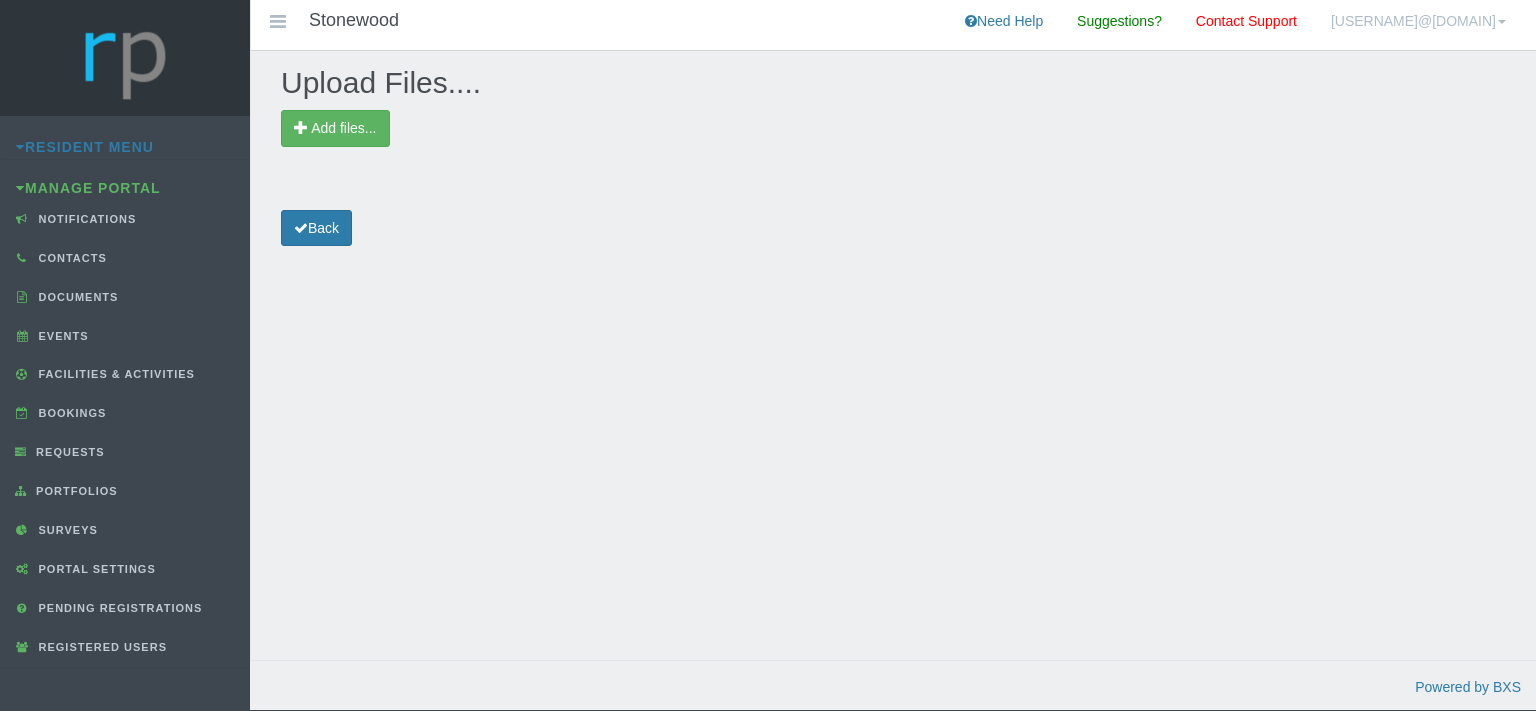 scroll, scrollTop: 0, scrollLeft: 0, axis: both 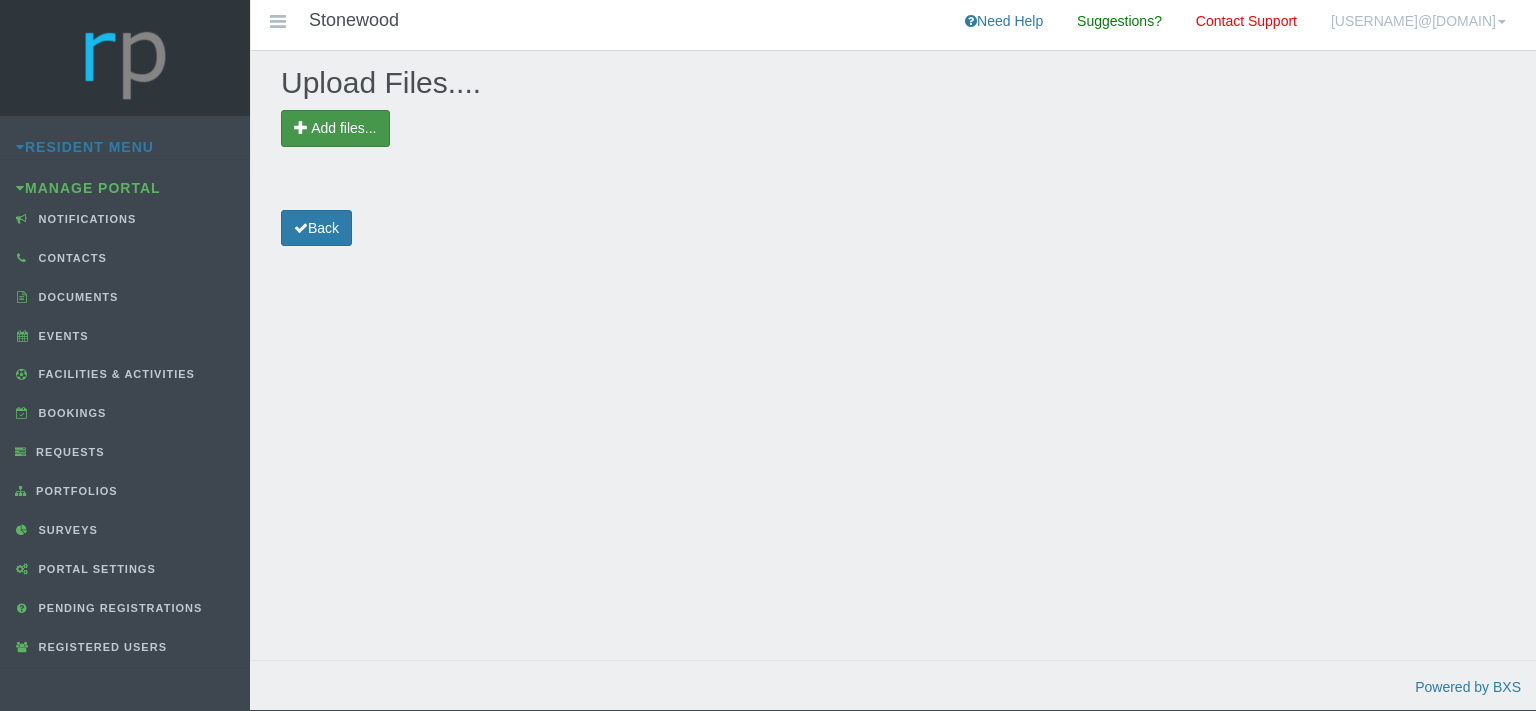 click on "Add files..." at bounding box center (343, 128) 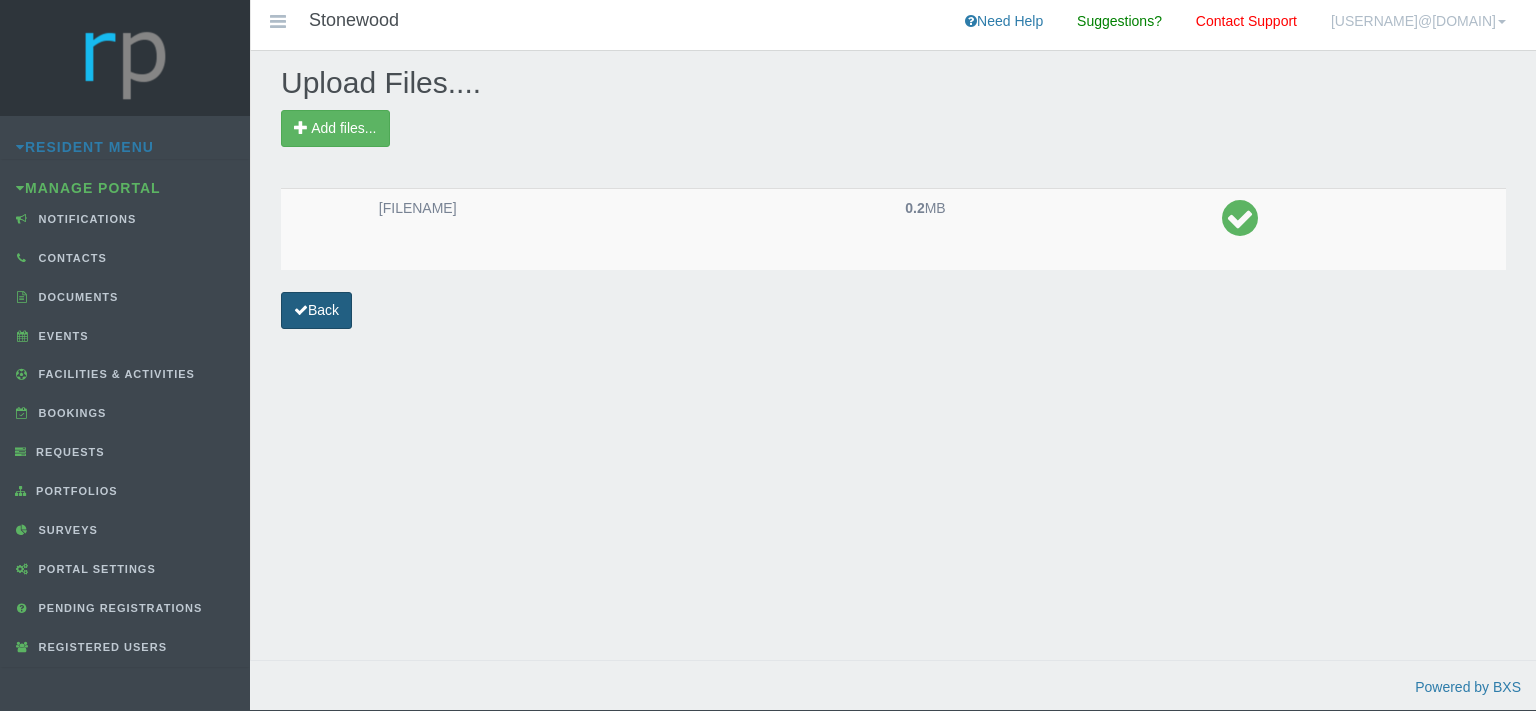 click on "Back" at bounding box center (316, 310) 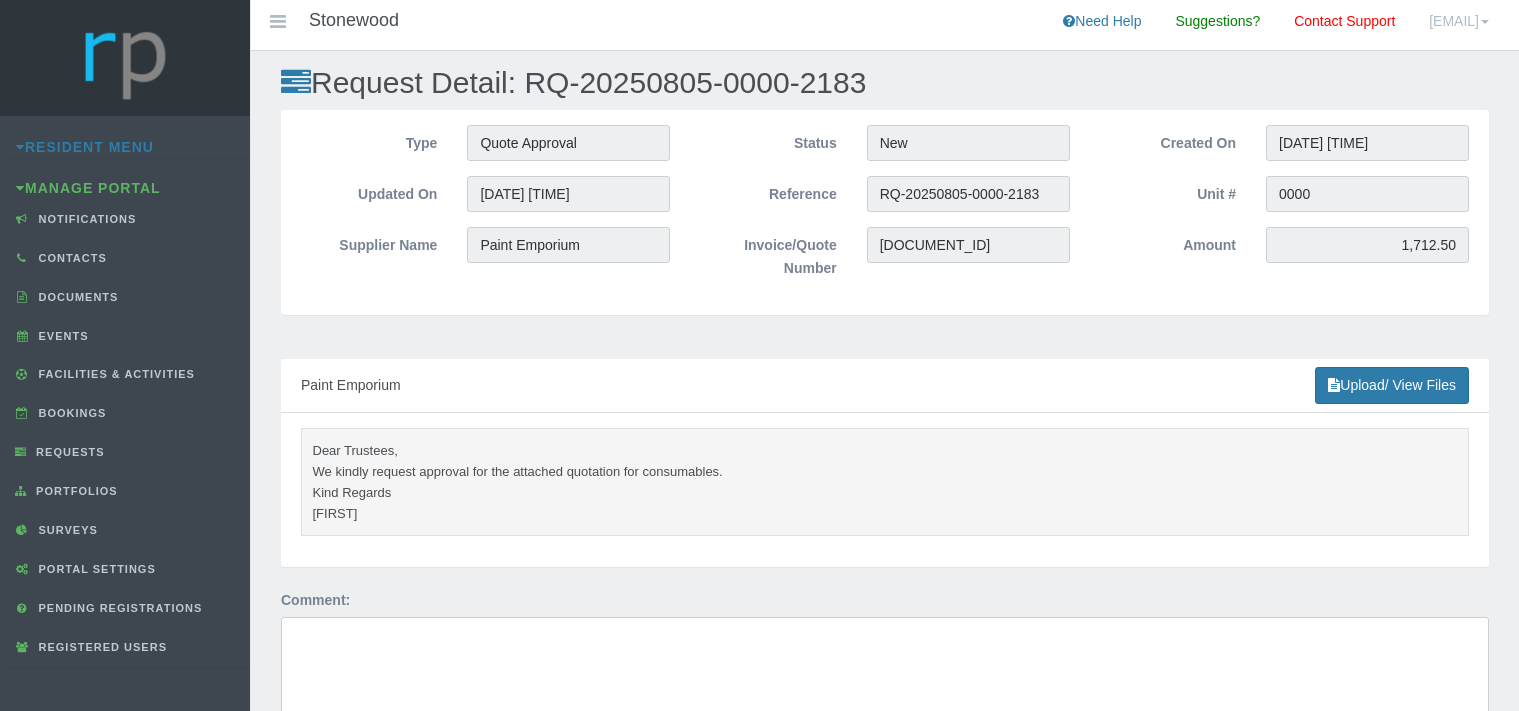 scroll, scrollTop: 0, scrollLeft: 0, axis: both 